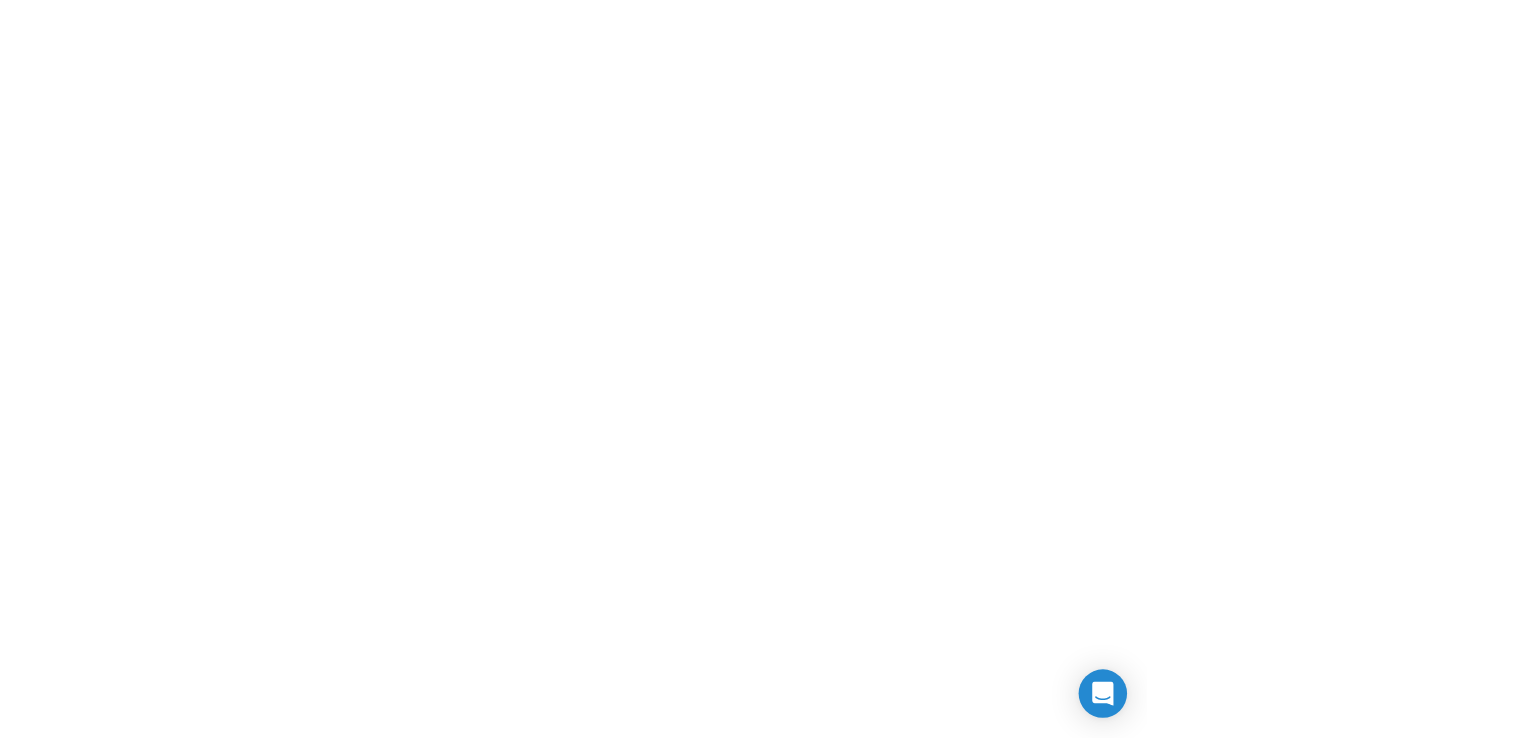 scroll, scrollTop: 0, scrollLeft: 0, axis: both 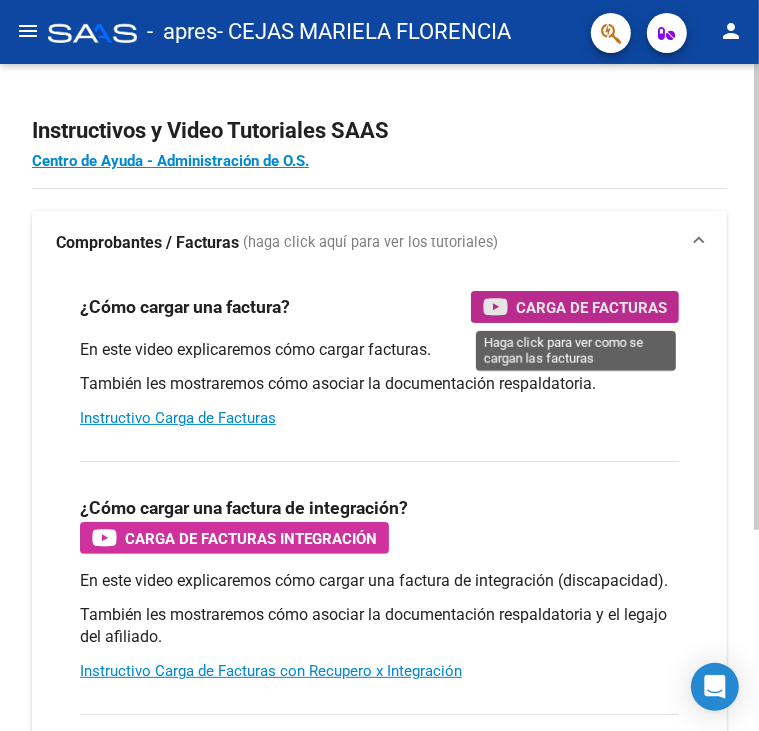 click on "Carga de Facturas" at bounding box center (591, 307) 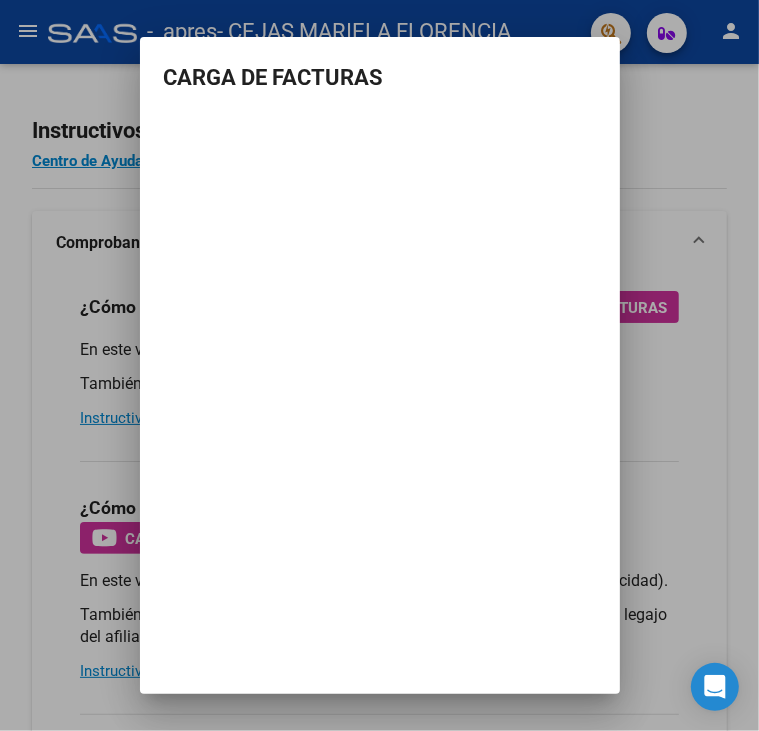 type 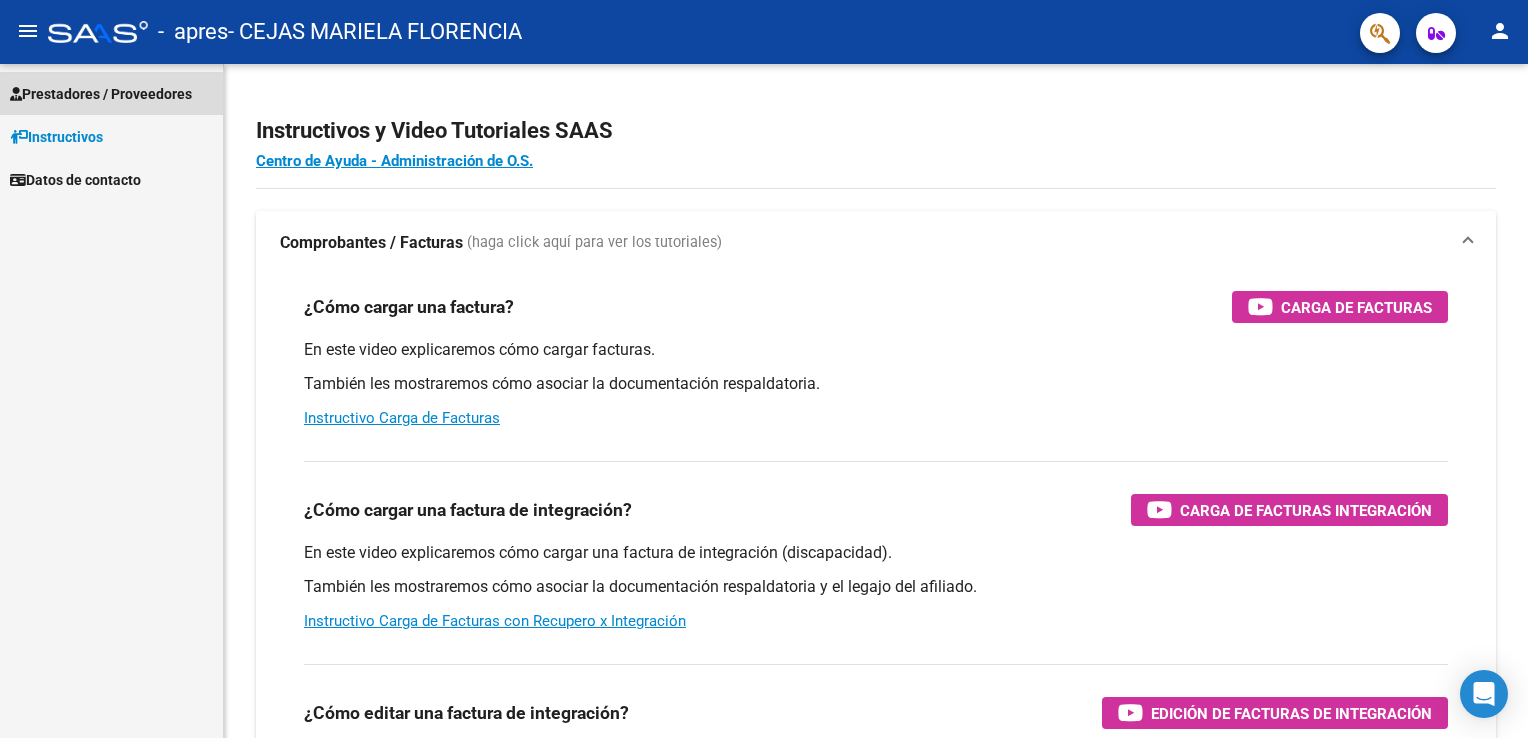 click on "Prestadores / Proveedores" at bounding box center [101, 94] 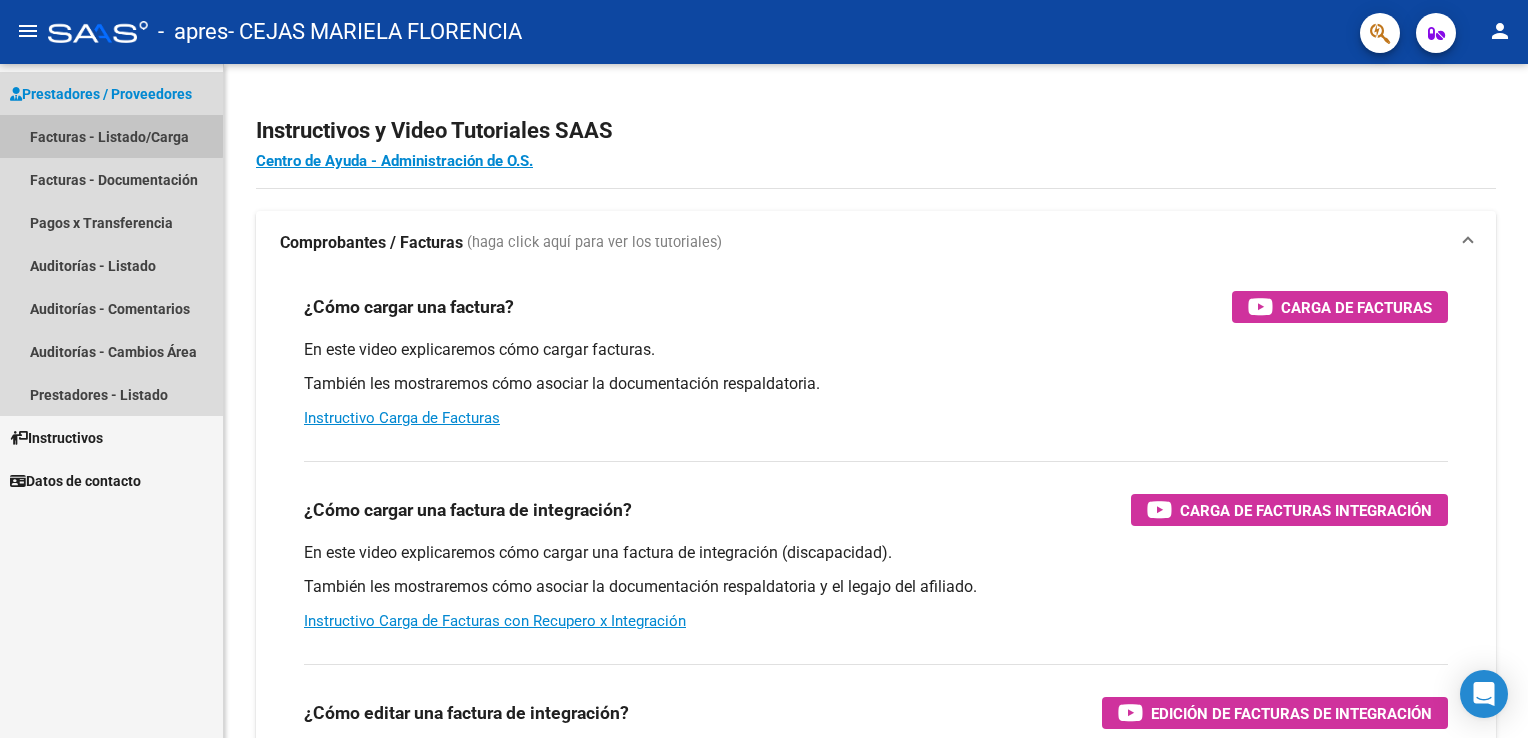 click on "Facturas - Listado/Carga" at bounding box center (111, 136) 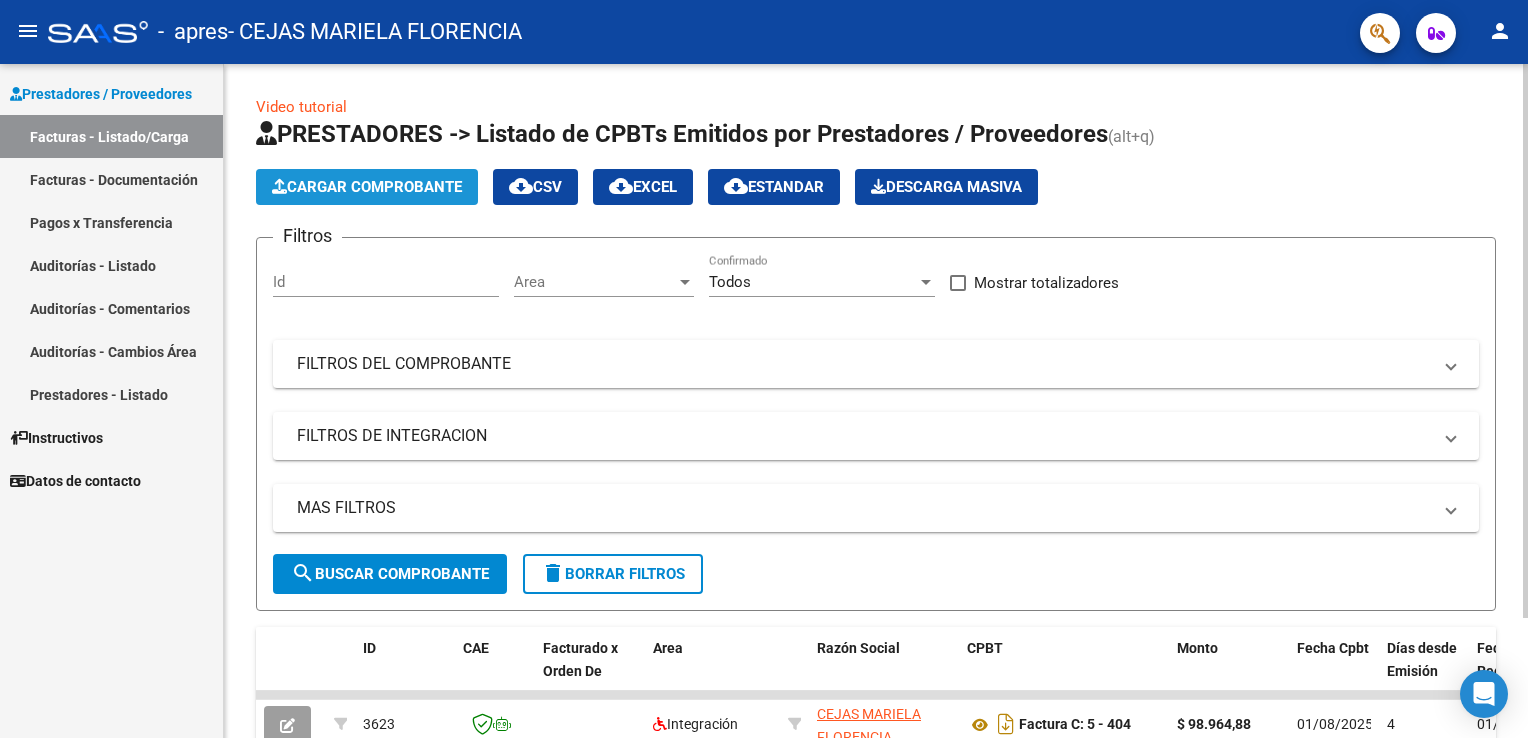 click on "Cargar Comprobante" 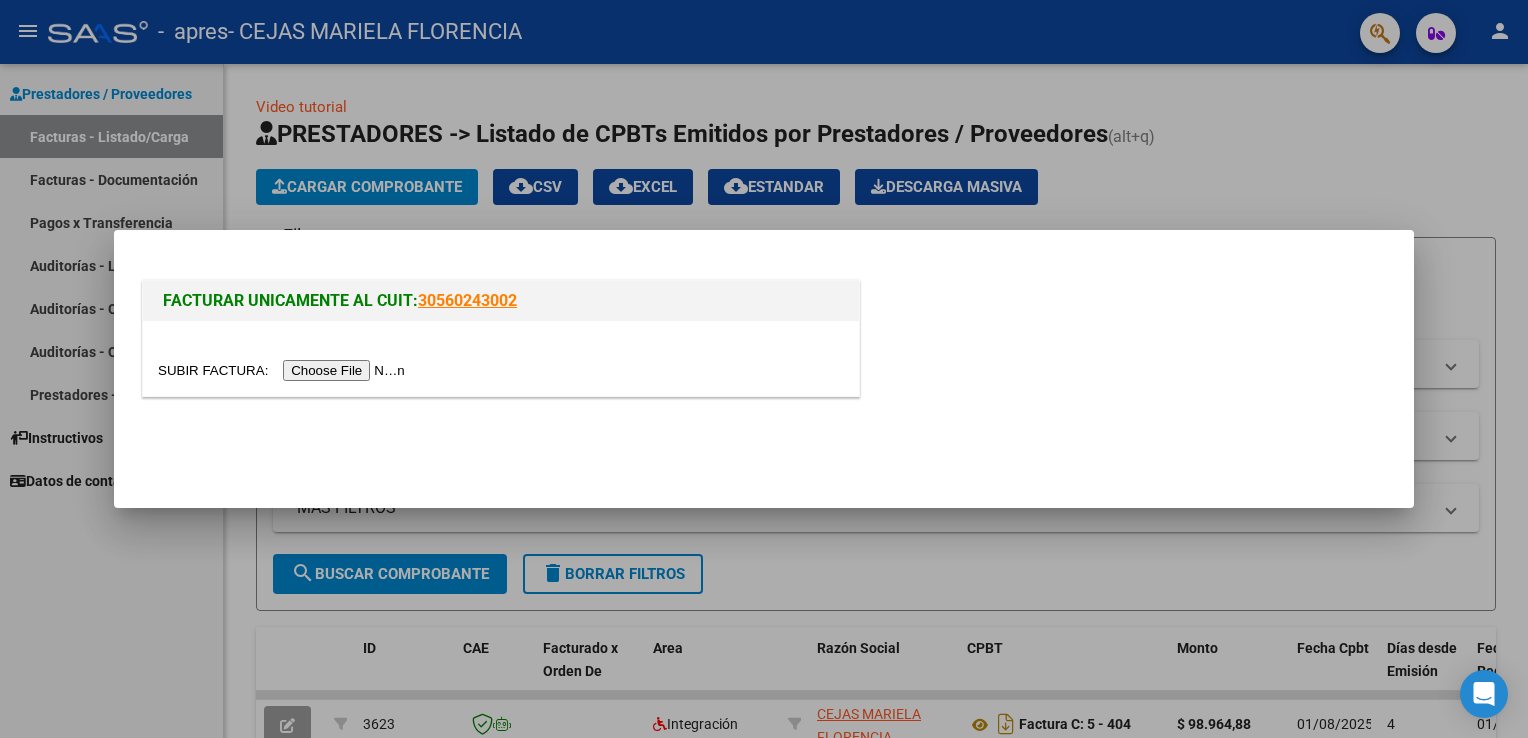click at bounding box center [764, 369] 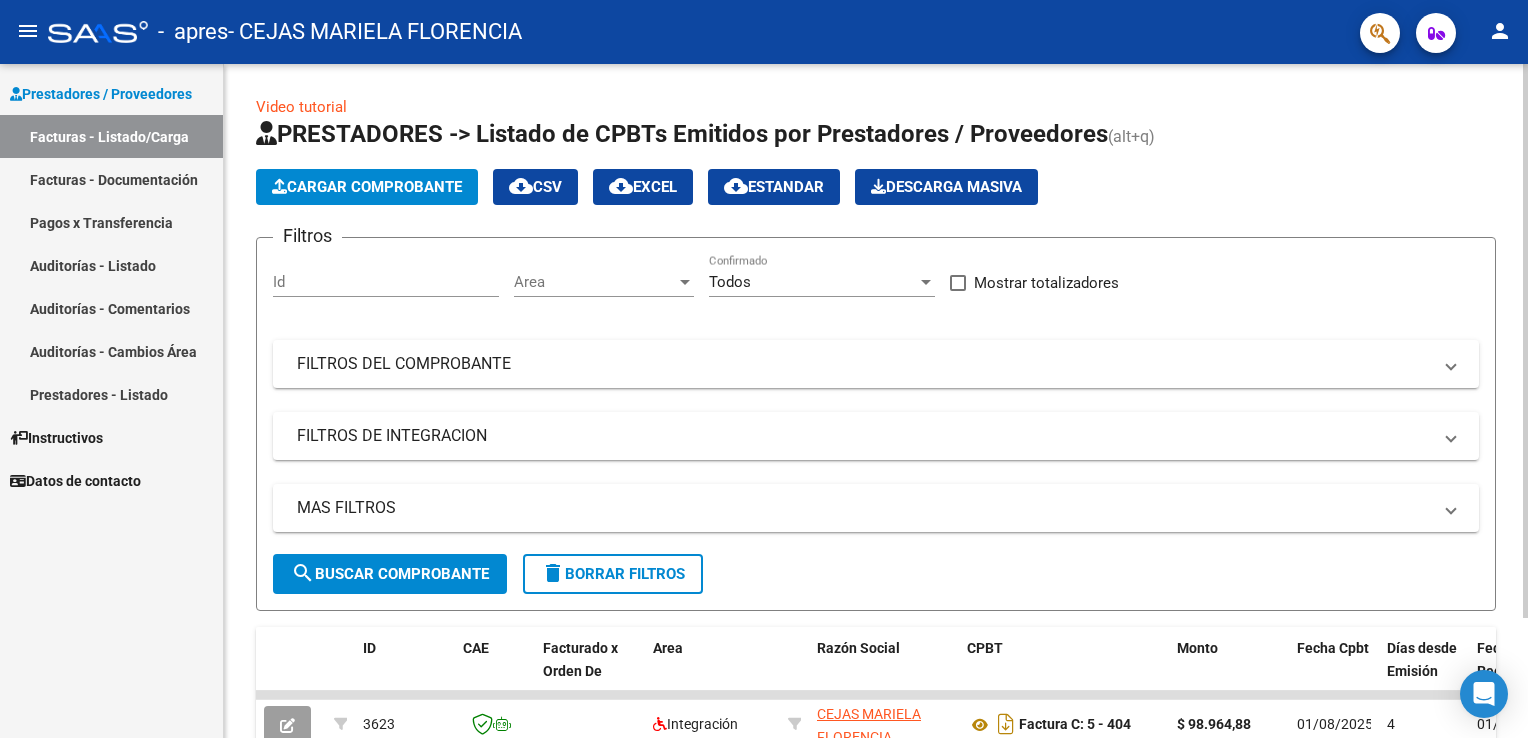 click on "Cargar Comprobante
cloud_download  CSV  cloud_download  EXCEL  cloud_download  Estandar   Descarga Masiva" 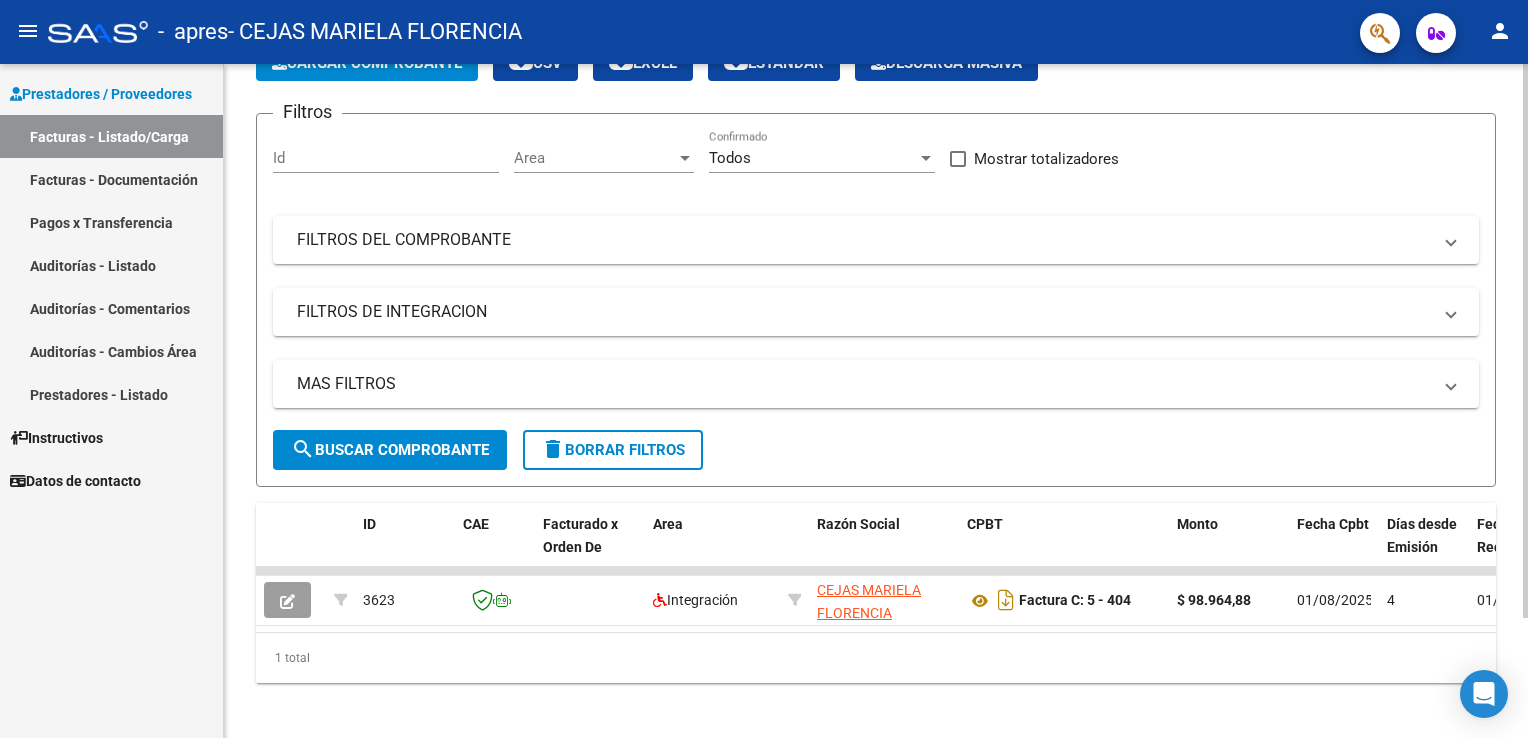 scroll, scrollTop: 144, scrollLeft: 0, axis: vertical 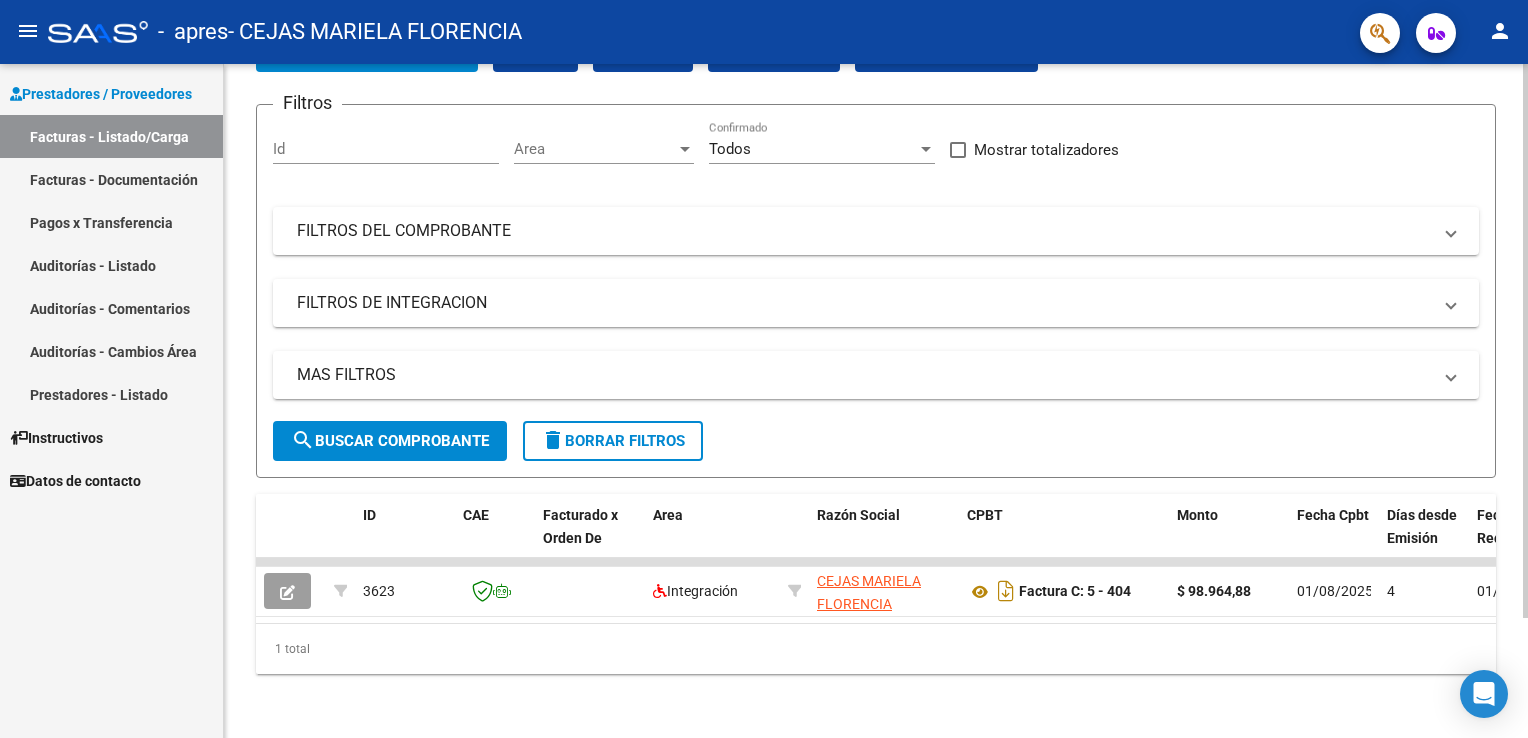 click on "Video tutorial   PRESTADORES -> Listado de CPBTs Emitidos por Prestadores / Proveedores (alt+q)   Cargar Comprobante
cloud_download  CSV  cloud_download  EXCEL  cloud_download  Estandar   Descarga Masiva
Filtros Id Area Area Todos Confirmado   Mostrar totalizadores   FILTROS DEL COMPROBANTE  Comprobante Tipo Comprobante Tipo Start date – End date Fec. Comprobante Desde / Hasta Días Emisión Desde(cant. días) Días Emisión Hasta(cant. días) CUIT / Razón Social Pto. Venta Nro. Comprobante Código SSS CAE Válido CAE Válido Todos Cargado Módulo Hosp. Todos Tiene facturacion Apócrifa Hospital Refes  FILTROS DE INTEGRACION  Período De Prestación Campos del Archivo de Rendición Devuelto x SSS (dr_envio) Todos Rendido x SSS (dr_envio) Tipo de Registro Tipo de Registro Período Presentación Período Presentación Campos del Legajo Asociado (preaprobación) Afiliado Legajo (cuil/nombre) Todos Solo facturas preaprobadas  MAS FILTROS  Todos Con Doc. Respaldatoria Todos Con Trazabilidad Todos – – 4" 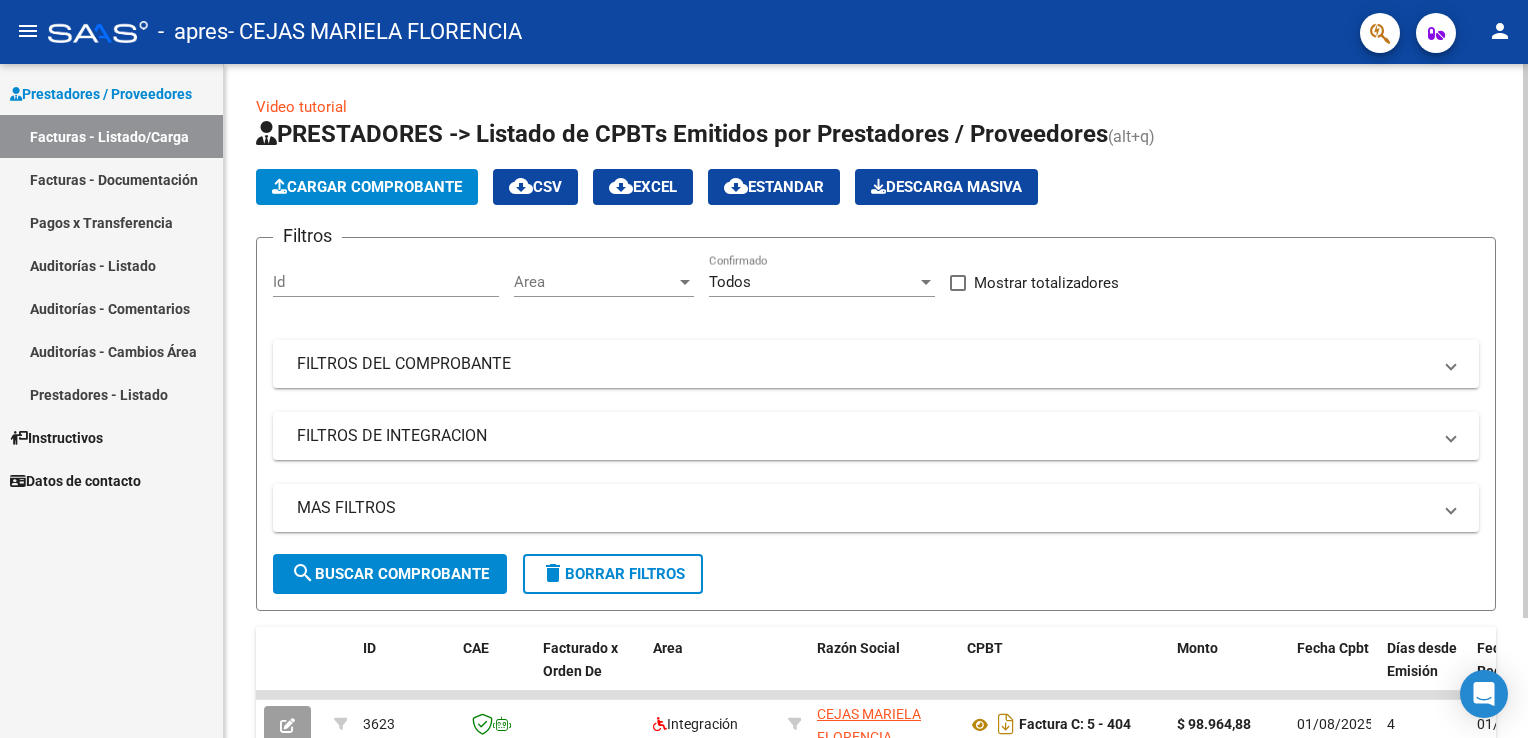click 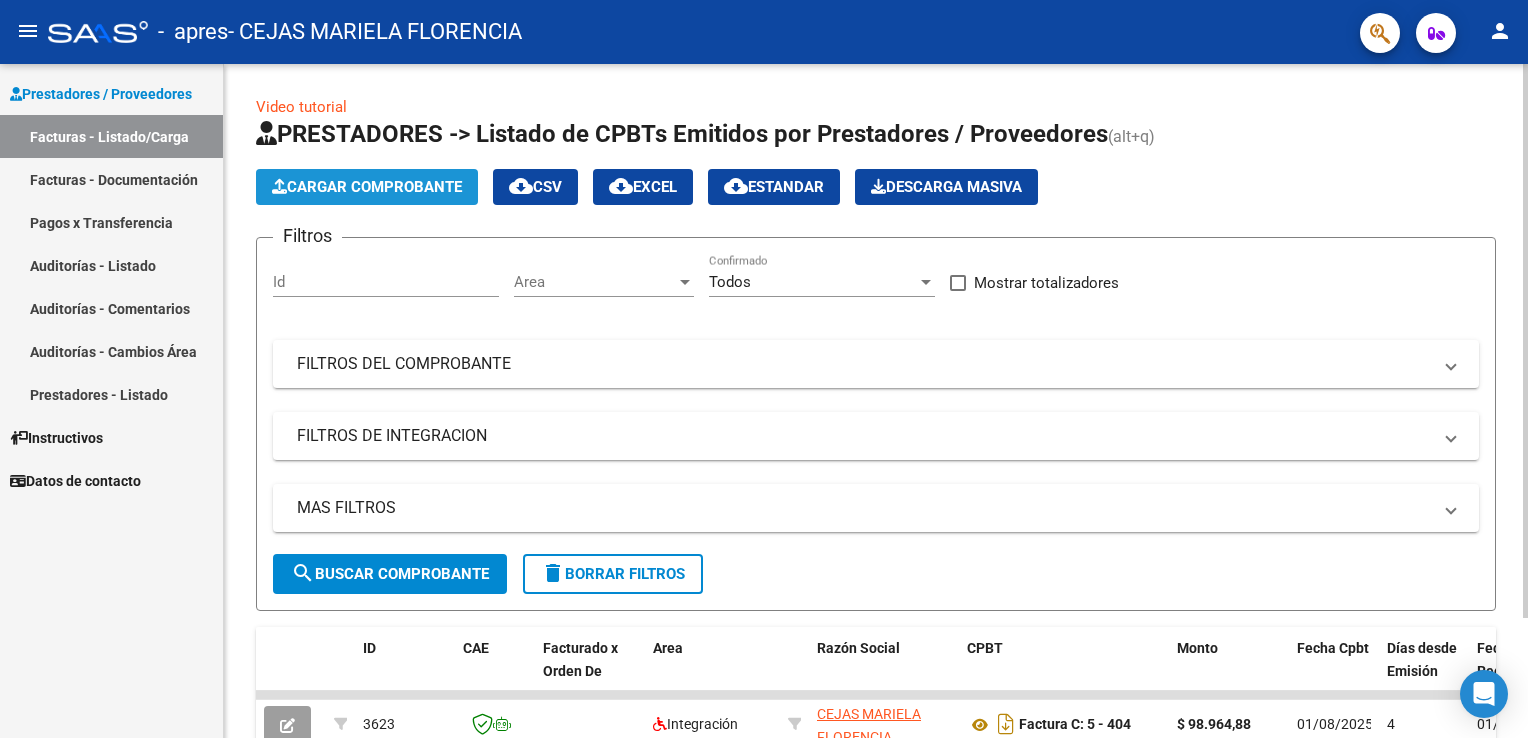 click on "Cargar Comprobante" 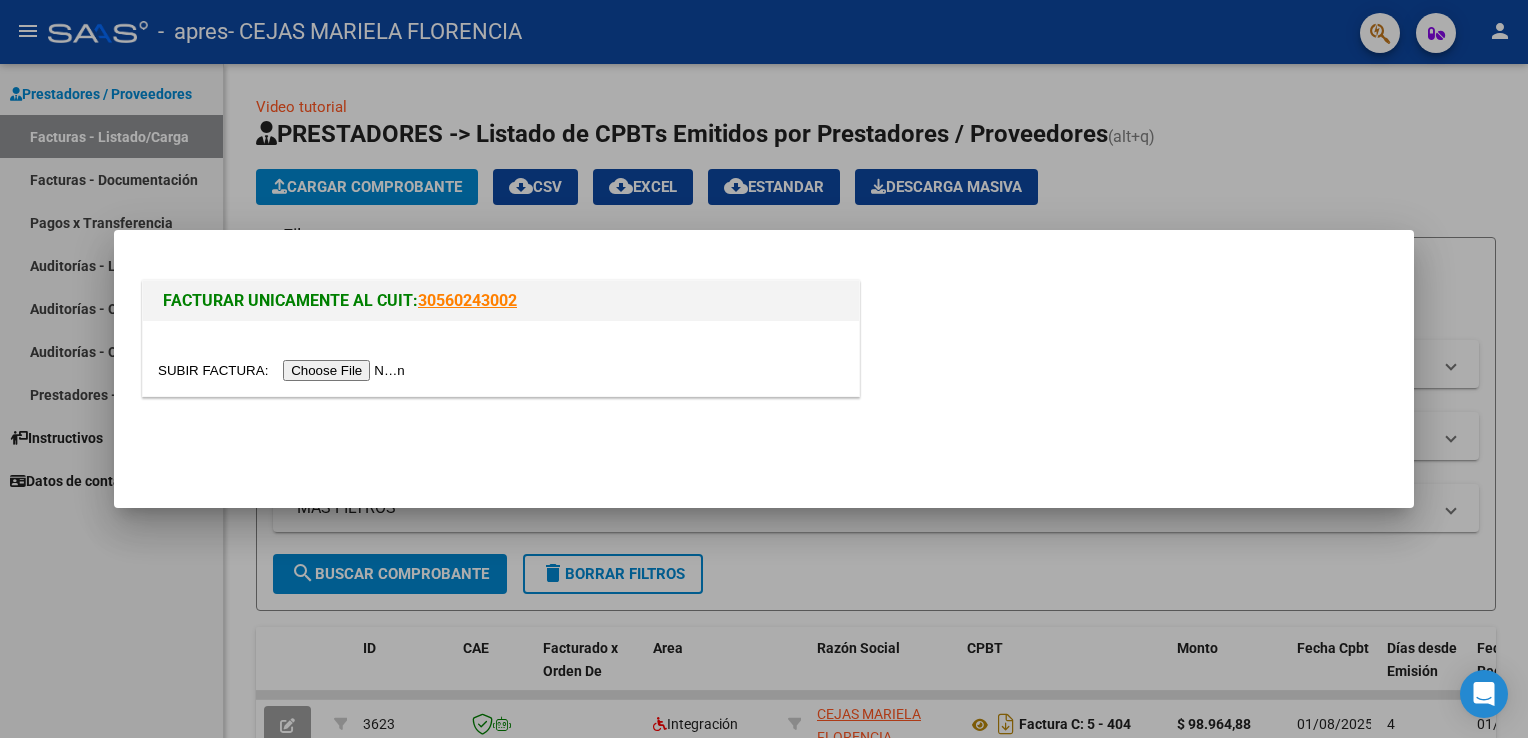 click at bounding box center [284, 370] 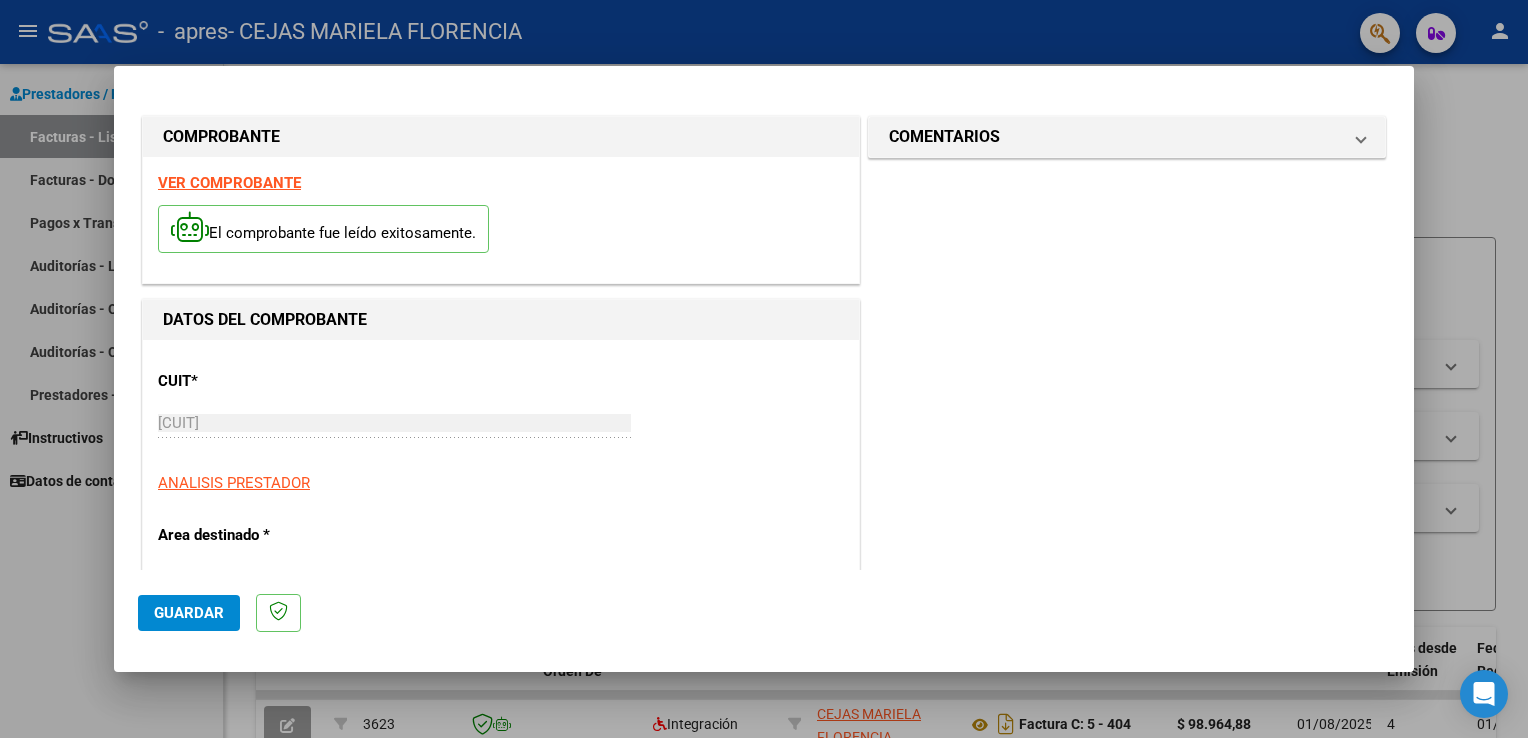 click on "COMENTARIOS Comentarios del Prestador / Gerenciador:" at bounding box center [1127, 962] 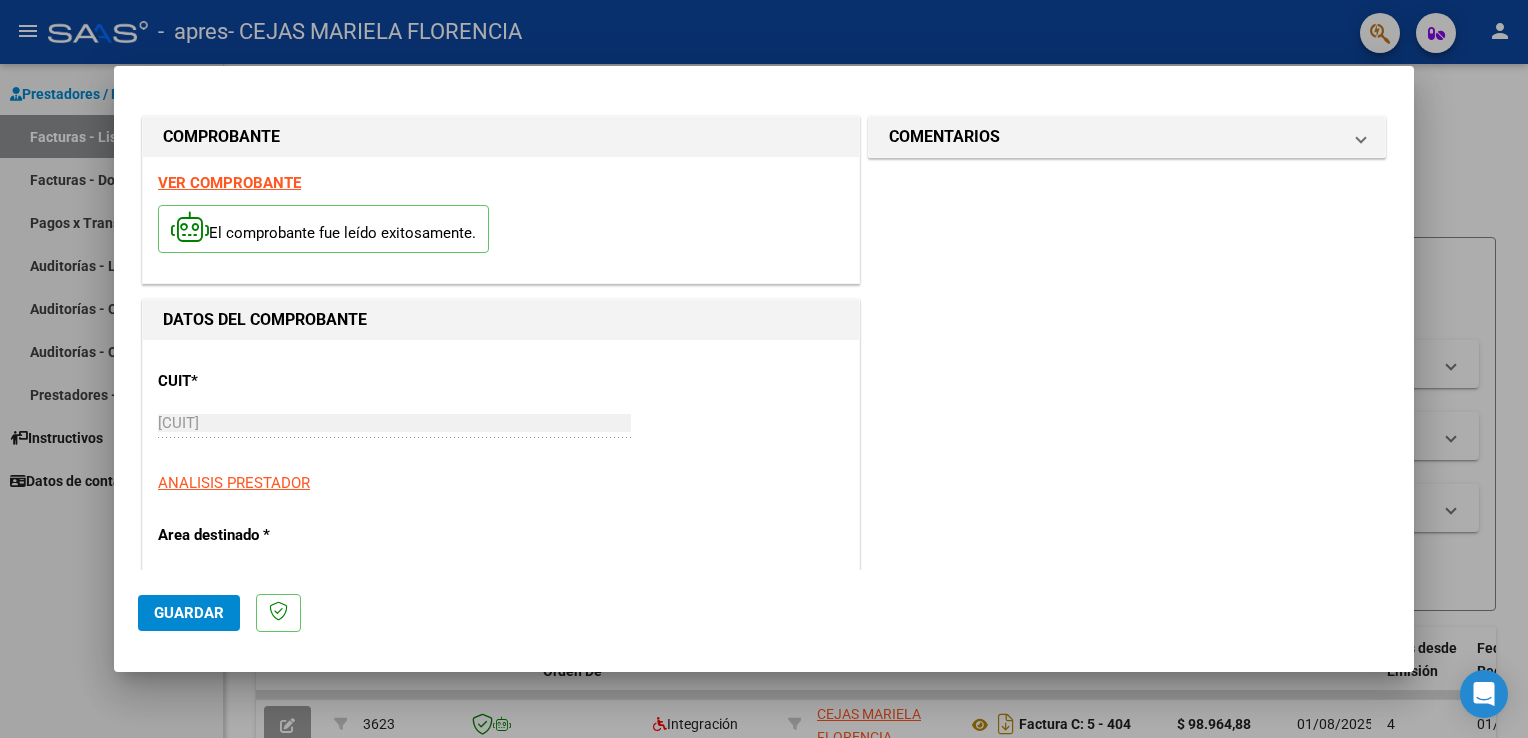 click on "ANALISIS PRESTADOR" at bounding box center [501, 483] 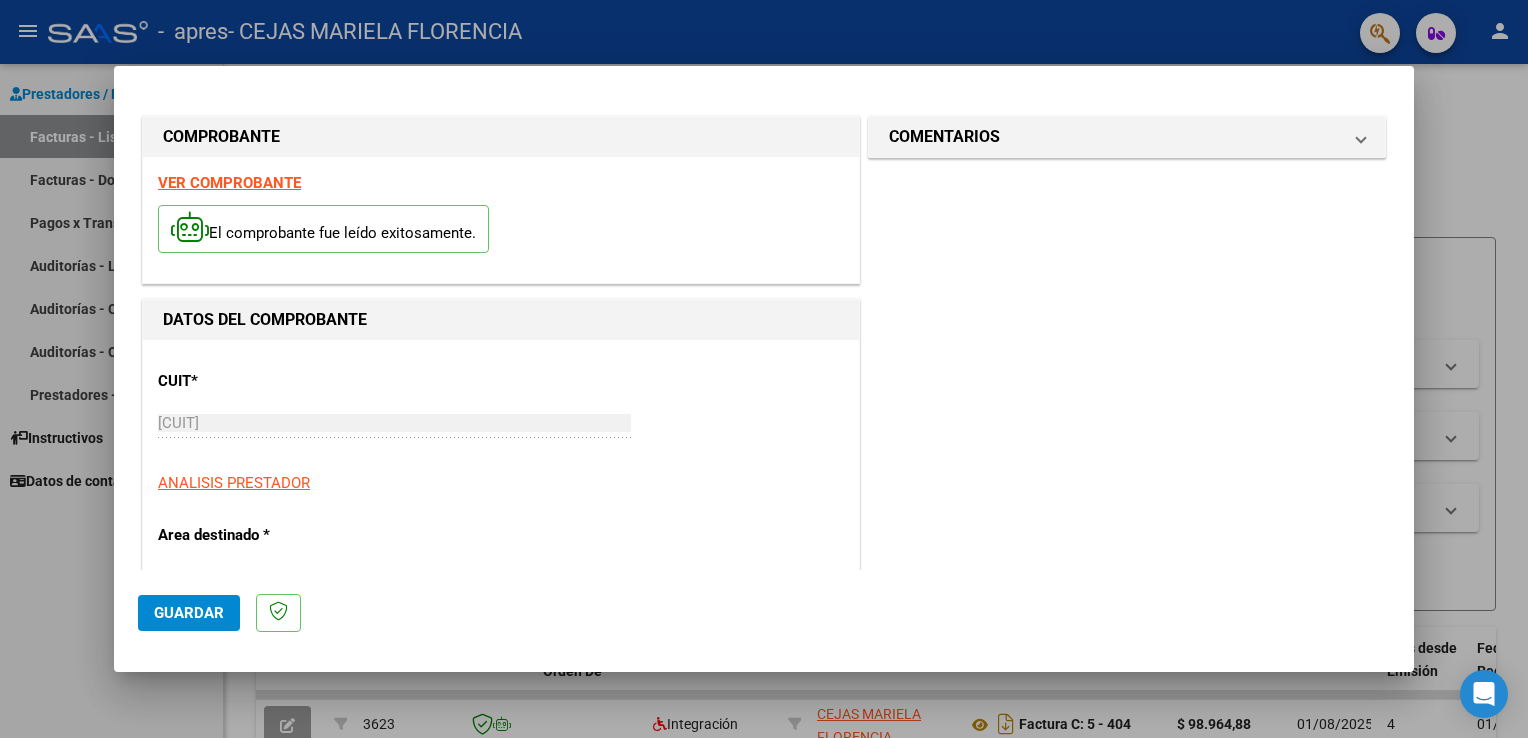 click on "CUIT * [CUIT] Ingresar CUIT ANALISIS PRESTADOR Area destinado * Integración Seleccionar Area Luego de guardar debe preaprobar la factura asociandola a un legajo de integración y subir la documentación respaldatoria (planilla de asistencia o ddjj para período de aislamiento)
Período de Prestación (Ej: 202305 para Mayo 2023 Ingrese el Período de Prestación como indica el ejemplo
Comprobante Tipo * Factura C Seleccionar Tipo Punto de Venta * 5 Ingresar el Nro. Número * 410 Ingresar el Nro. Monto * $ 98.964,88 Ingresar el monto Fecha del Cpbt. * 2025-08-05 Ingresar la fecha CAE / CAEA (no ingrese CAI) 75313146372086 Ingresar el CAE o CAEA (no ingrese CAI) Fecha de Vencimiento Ingresar la fecha Ref. Externa Ingresar la ref. N° Liquidación Ingresar el N° Liquidación" at bounding box center [501, 1073] 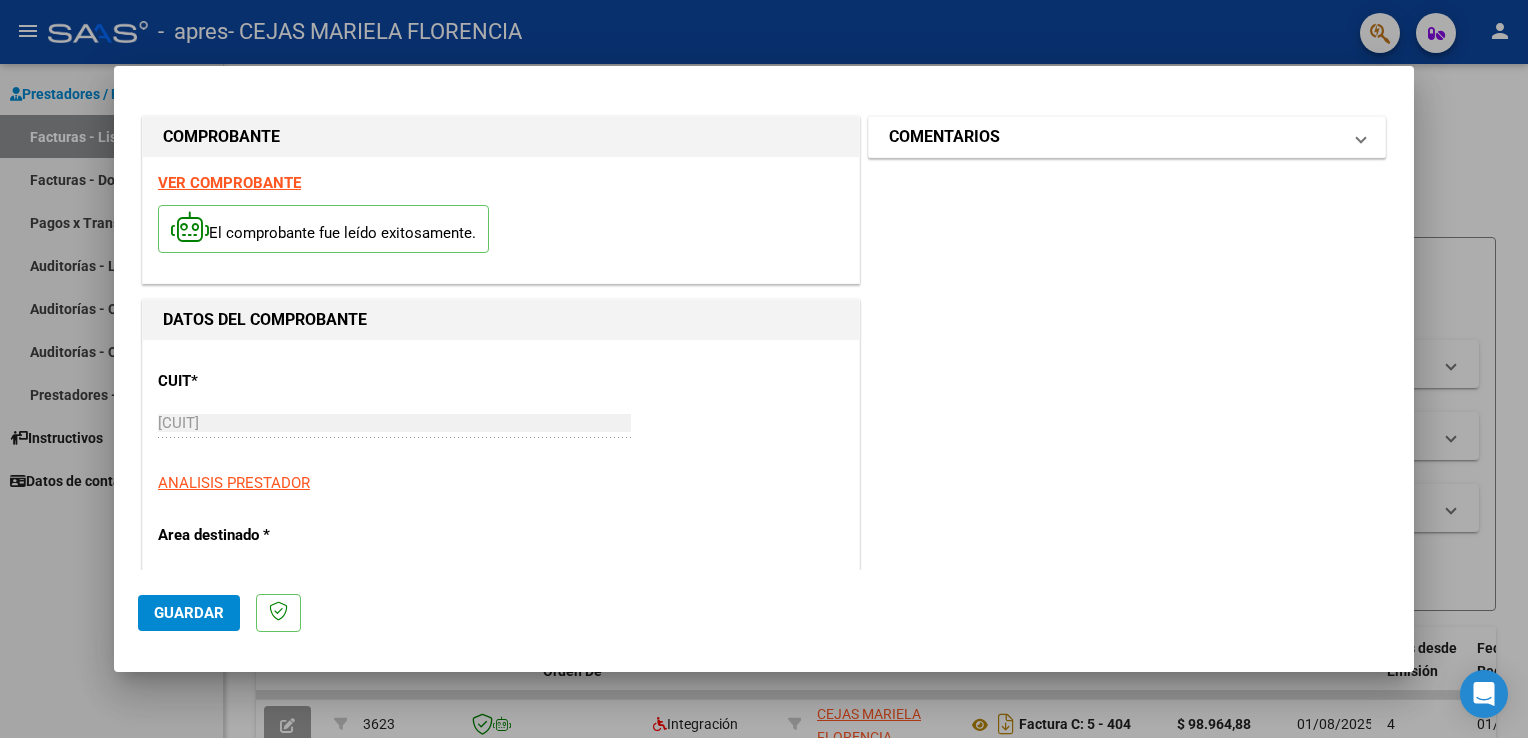click on "COMENTARIOS" at bounding box center (1115, 137) 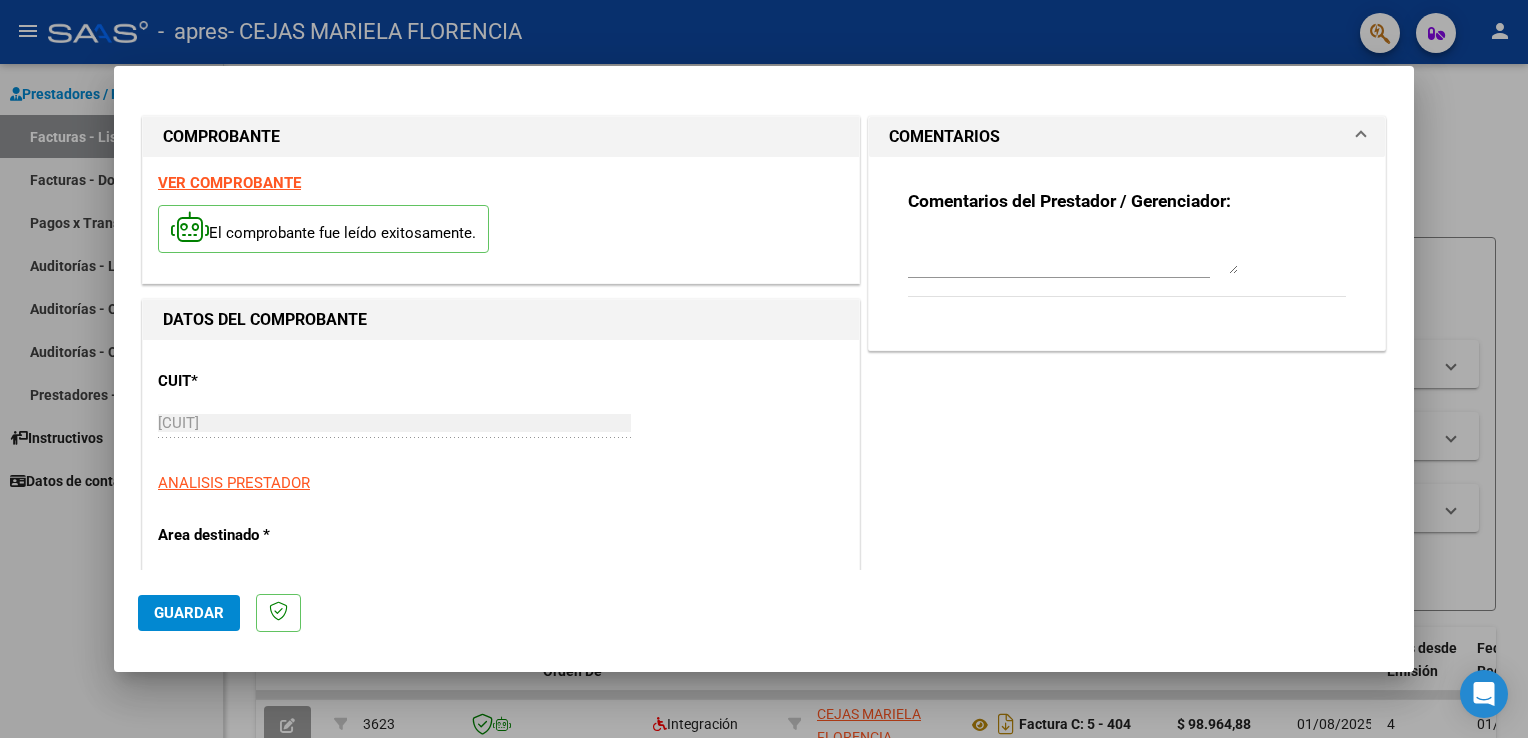 click on "CUIT * [CUIT] Ingresar CUIT ANALISIS PRESTADOR Area destinado * Integración Seleccionar Area Luego de guardar debe preaprobar la factura asociandola a un legajo de integración y subir la documentación respaldatoria (planilla de asistencia o ddjj para período de aislamiento)
Período de Prestación (Ej: 202305 para Mayo 2023 Ingrese el Período de Prestación como indica el ejemplo
Comprobante Tipo * Factura C Seleccionar Tipo Punto de Venta * 5 Ingresar el Nro. Número * 410 Ingresar el Nro. Monto * $ 98.964,88 Ingresar el monto Fecha del Cpbt. * 2025-08-05 Ingresar la fecha CAE / CAEA (no ingrese CAI) 75313146372086 Ingresar el CAE o CAEA (no ingrese CAI) Fecha de Vencimiento Ingresar la fecha Ref. Externa Ingresar la ref. N° Liquidación Ingresar el N° Liquidación" at bounding box center (501, 1073) 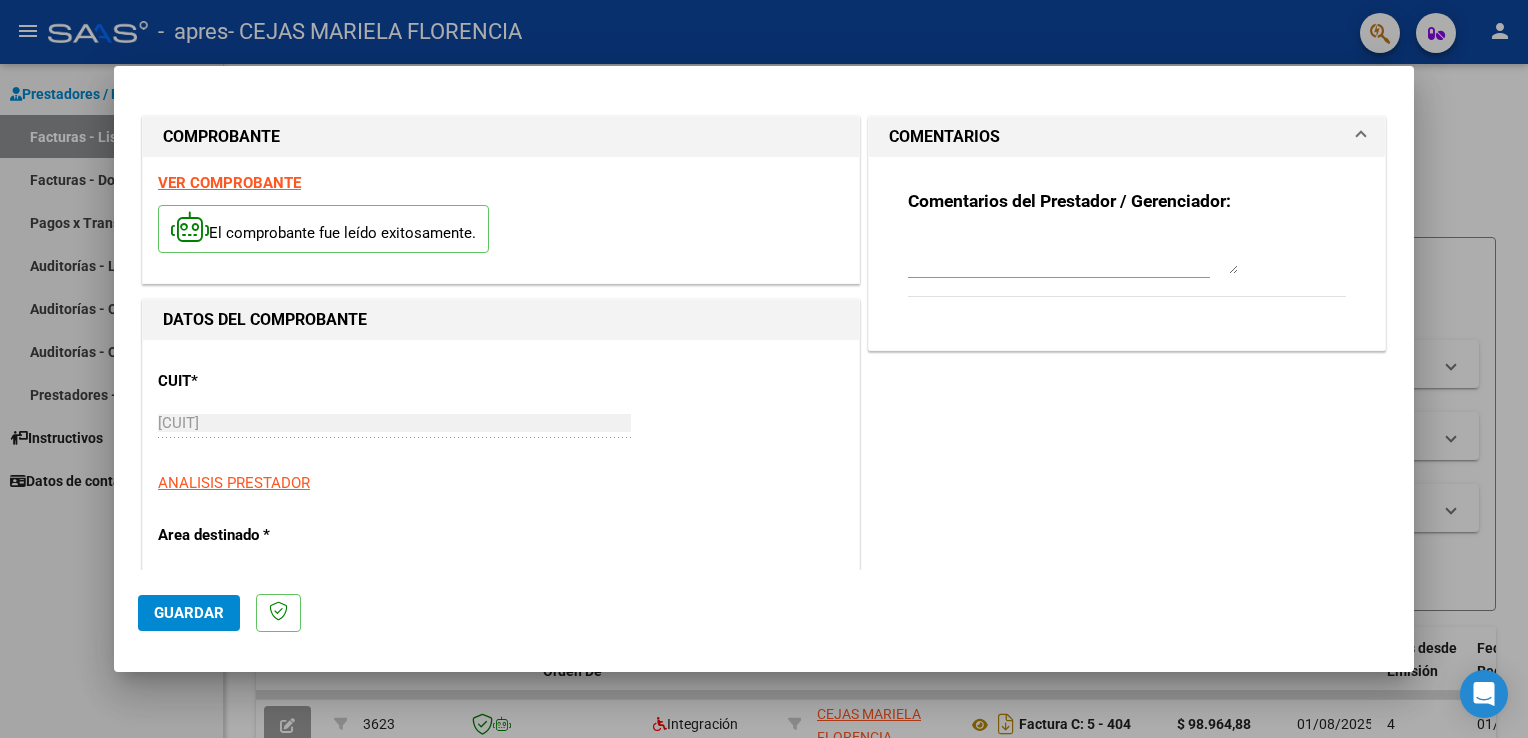 click at bounding box center [1073, 254] 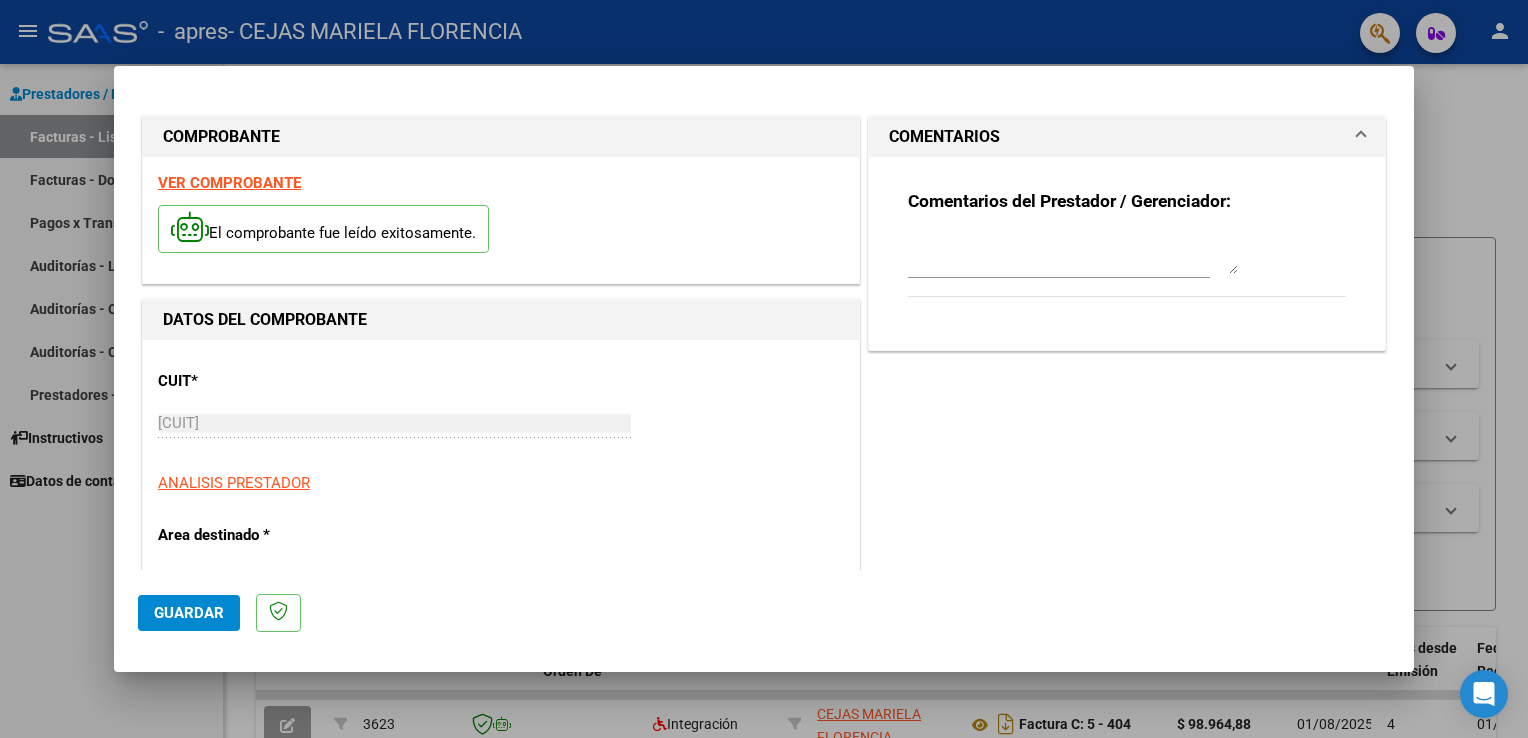 click on "ANALISIS PRESTADOR" at bounding box center (501, 483) 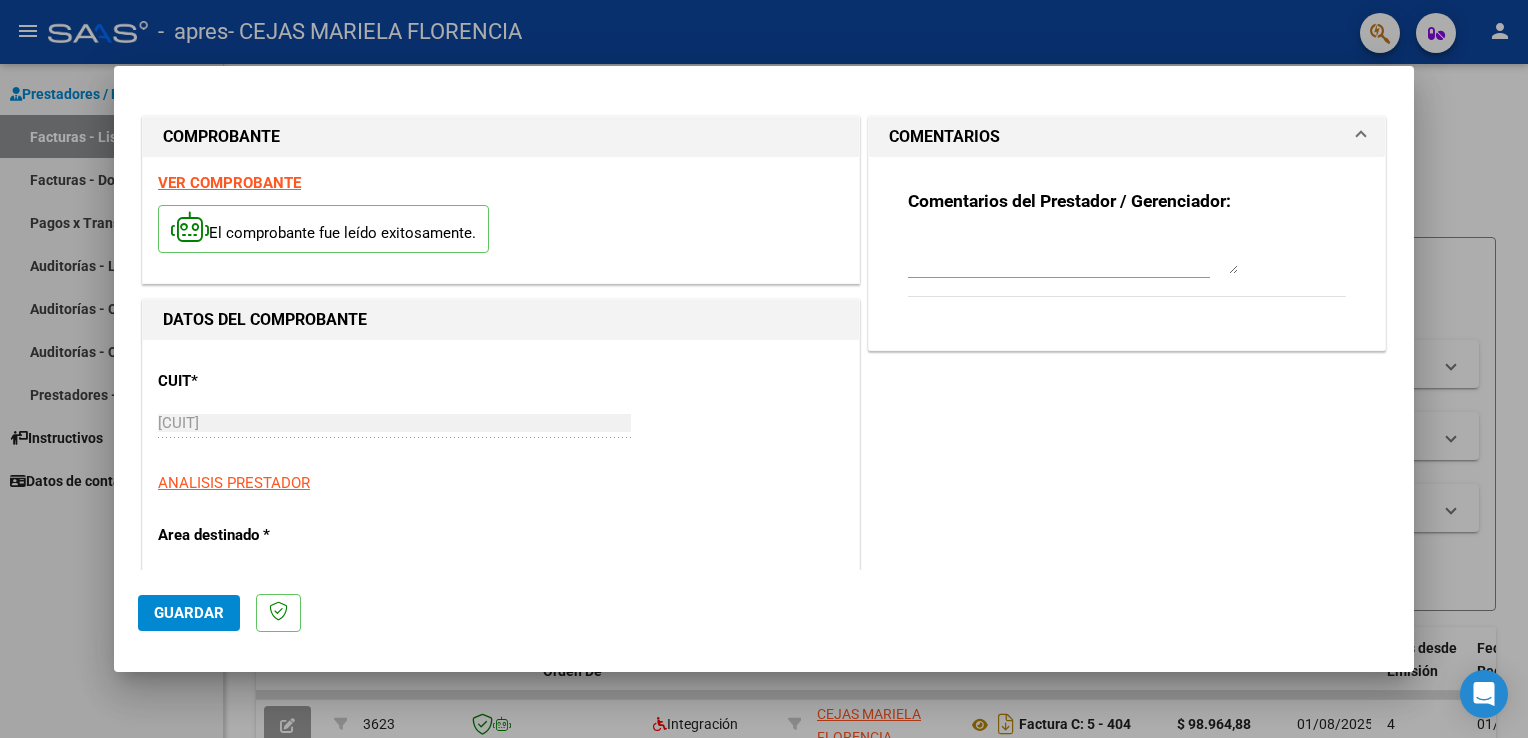 drag, startPoint x: 840, startPoint y: 396, endPoint x: 844, endPoint y: 441, distance: 45.17743 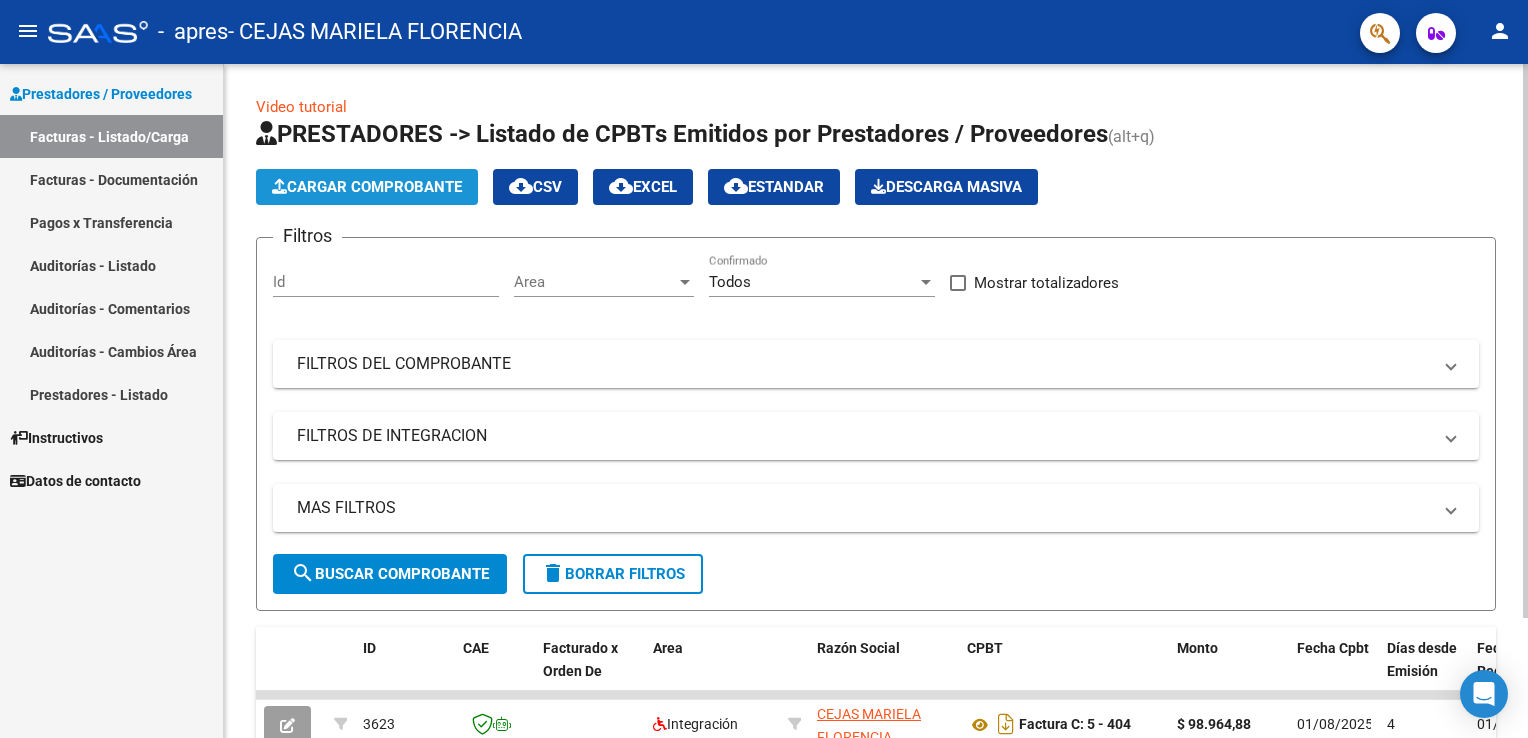 click on "Cargar Comprobante" 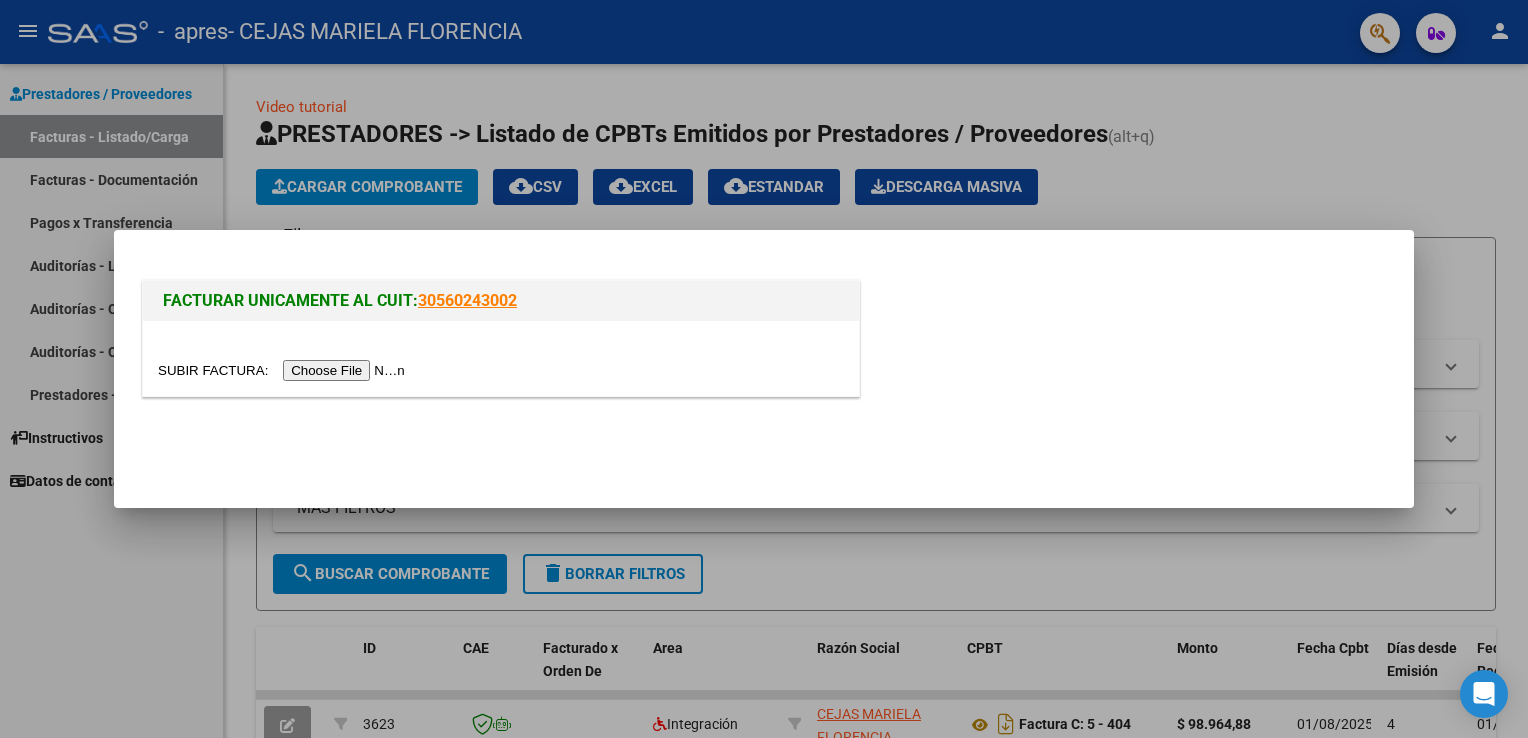 click at bounding box center [284, 370] 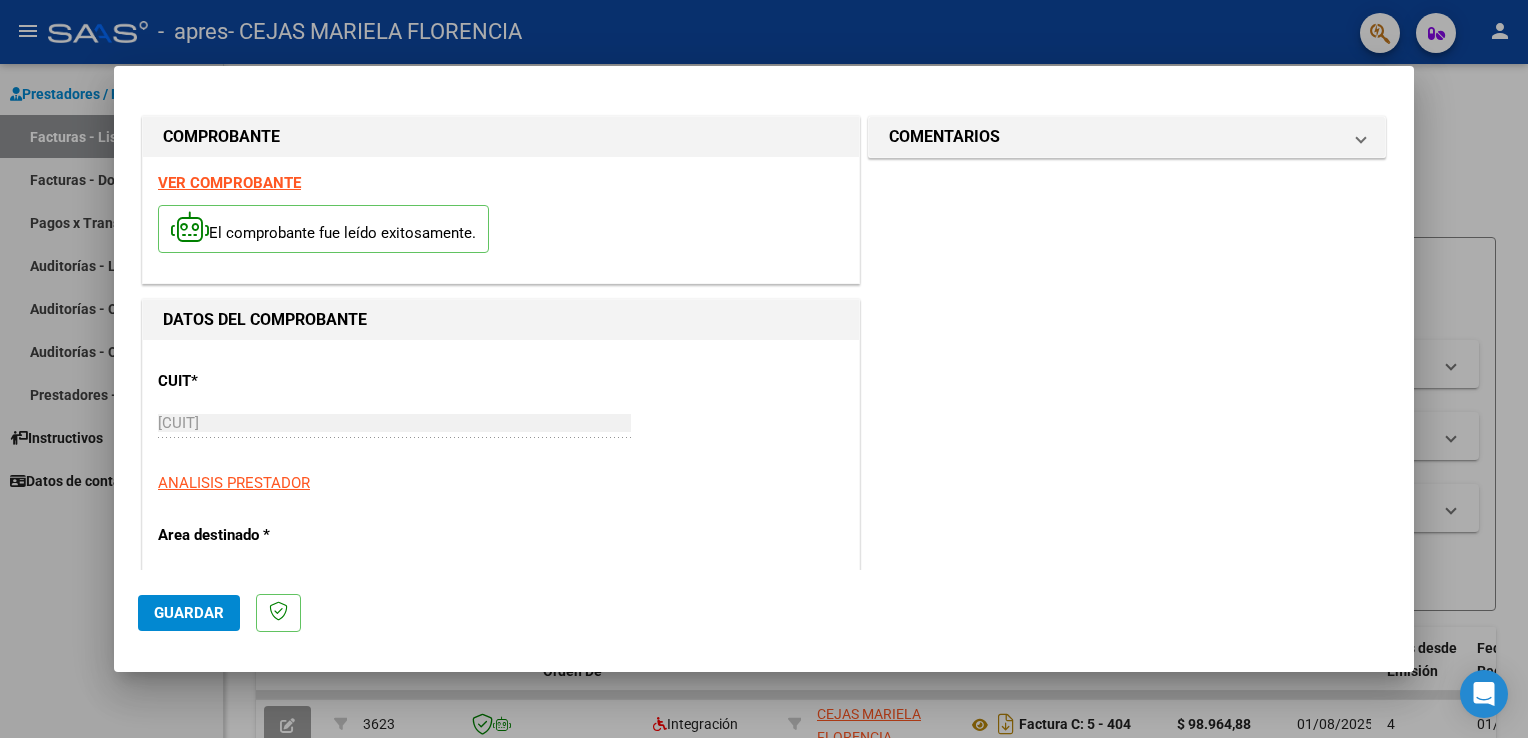 drag, startPoint x: 235, startPoint y: 558, endPoint x: 209, endPoint y: 562, distance: 26.305893 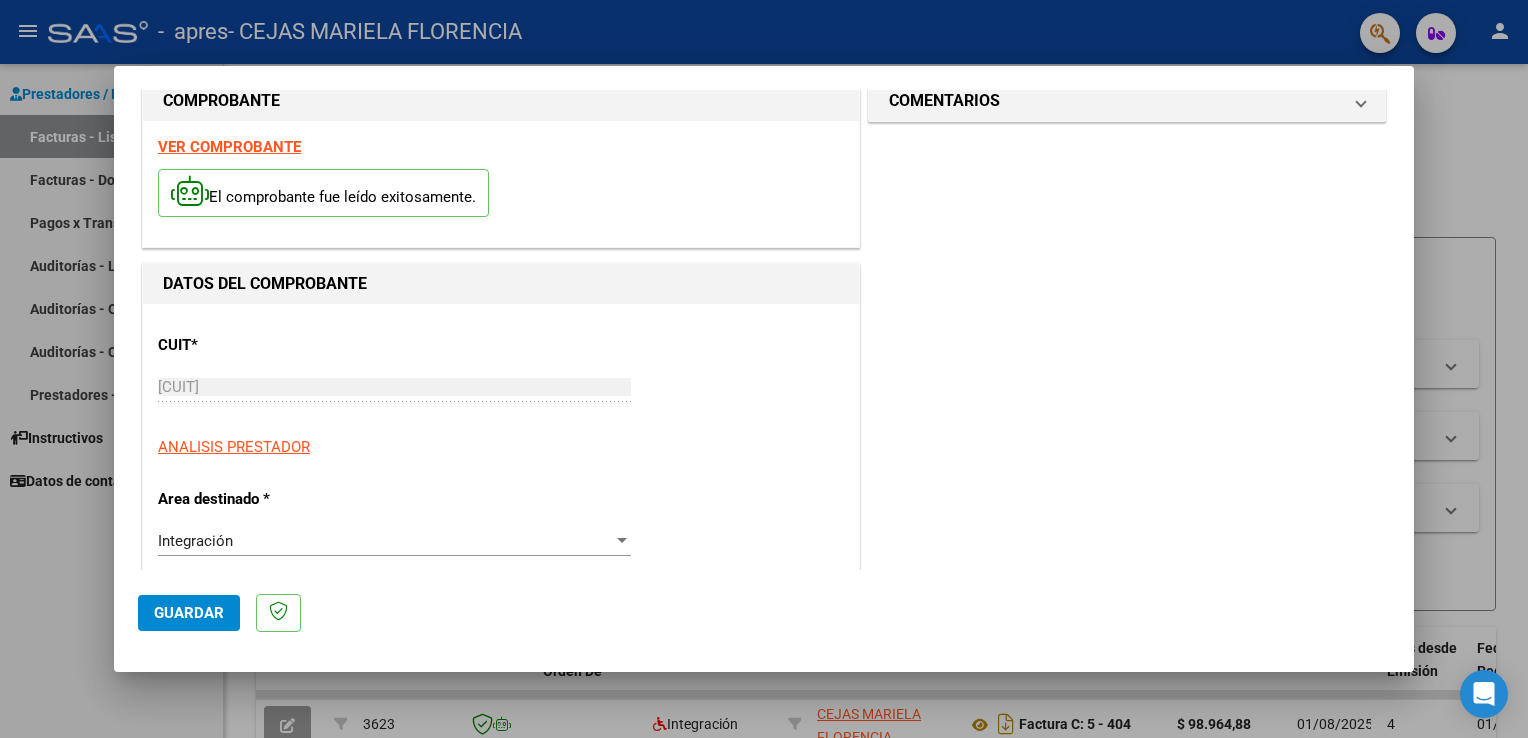 click on "Integración Seleccionar Area" at bounding box center [394, 550] 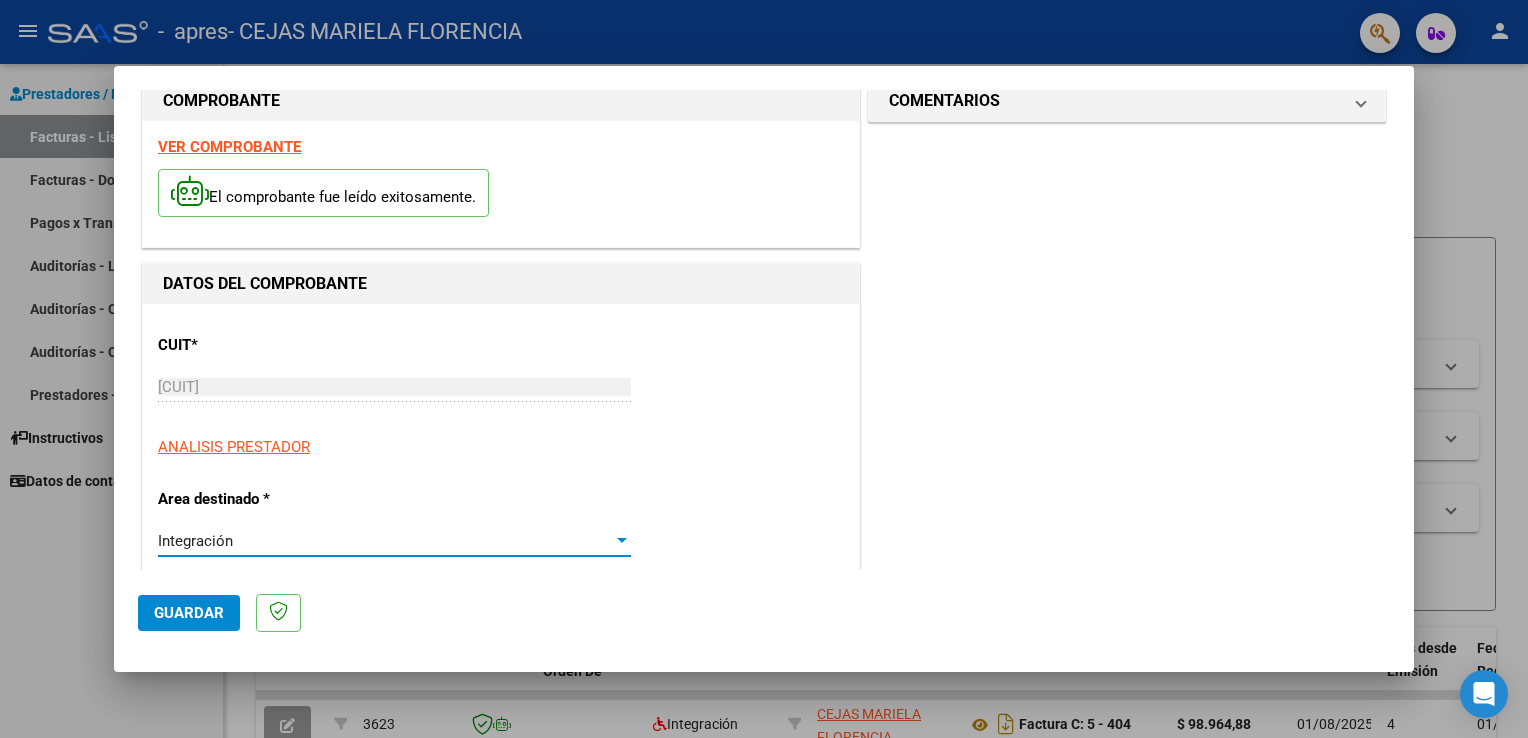 click on "Integración" at bounding box center (195, 541) 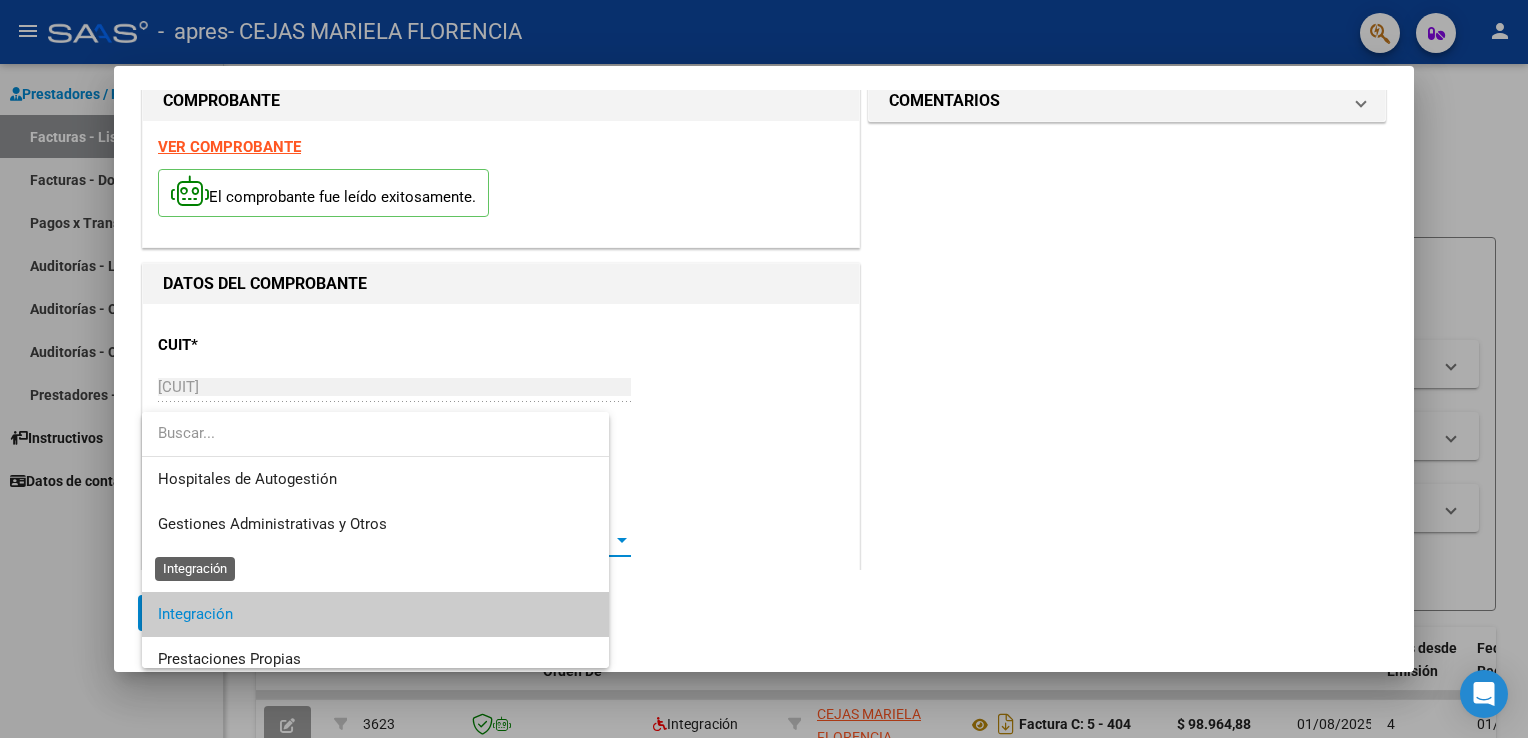 scroll, scrollTop: 74, scrollLeft: 0, axis: vertical 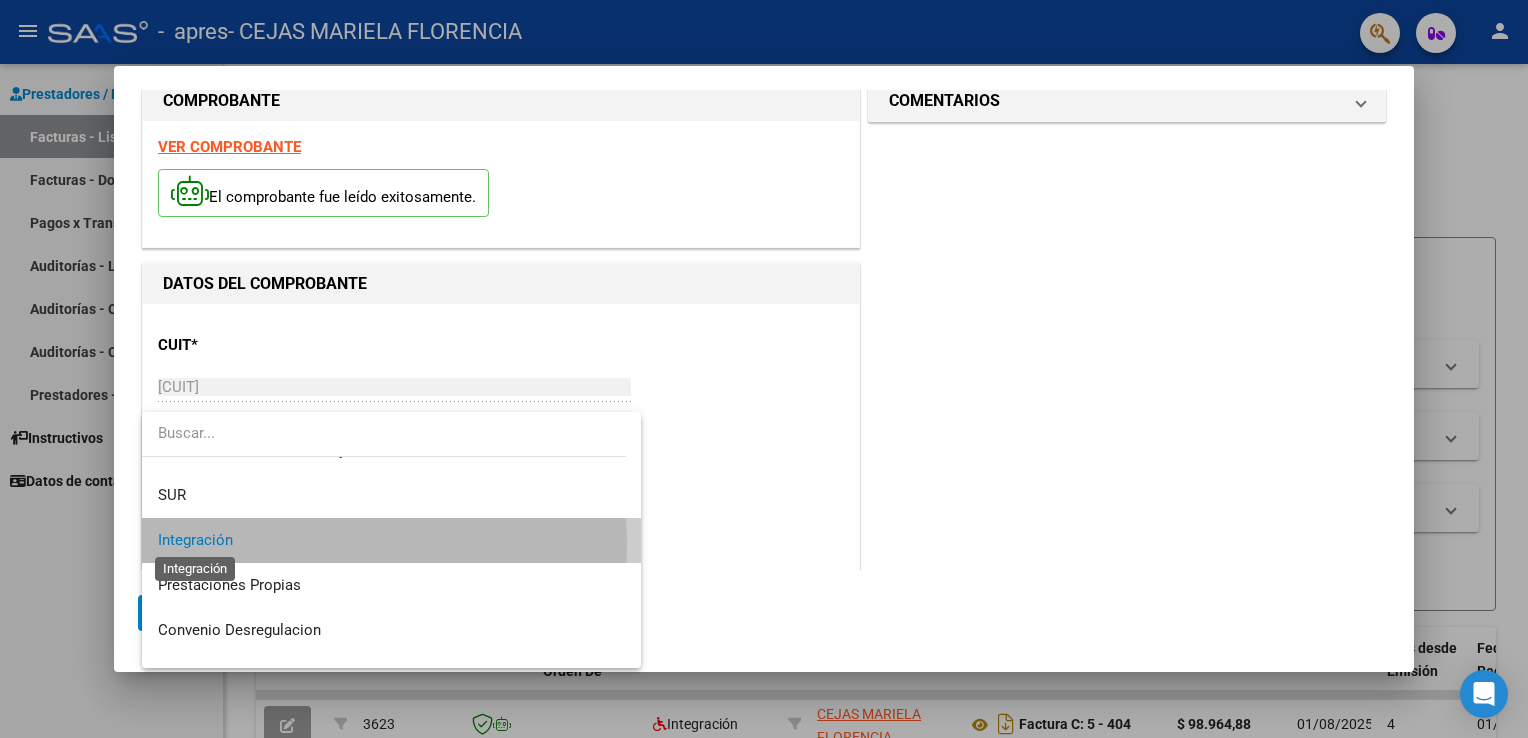 click on "Integración" at bounding box center (195, 540) 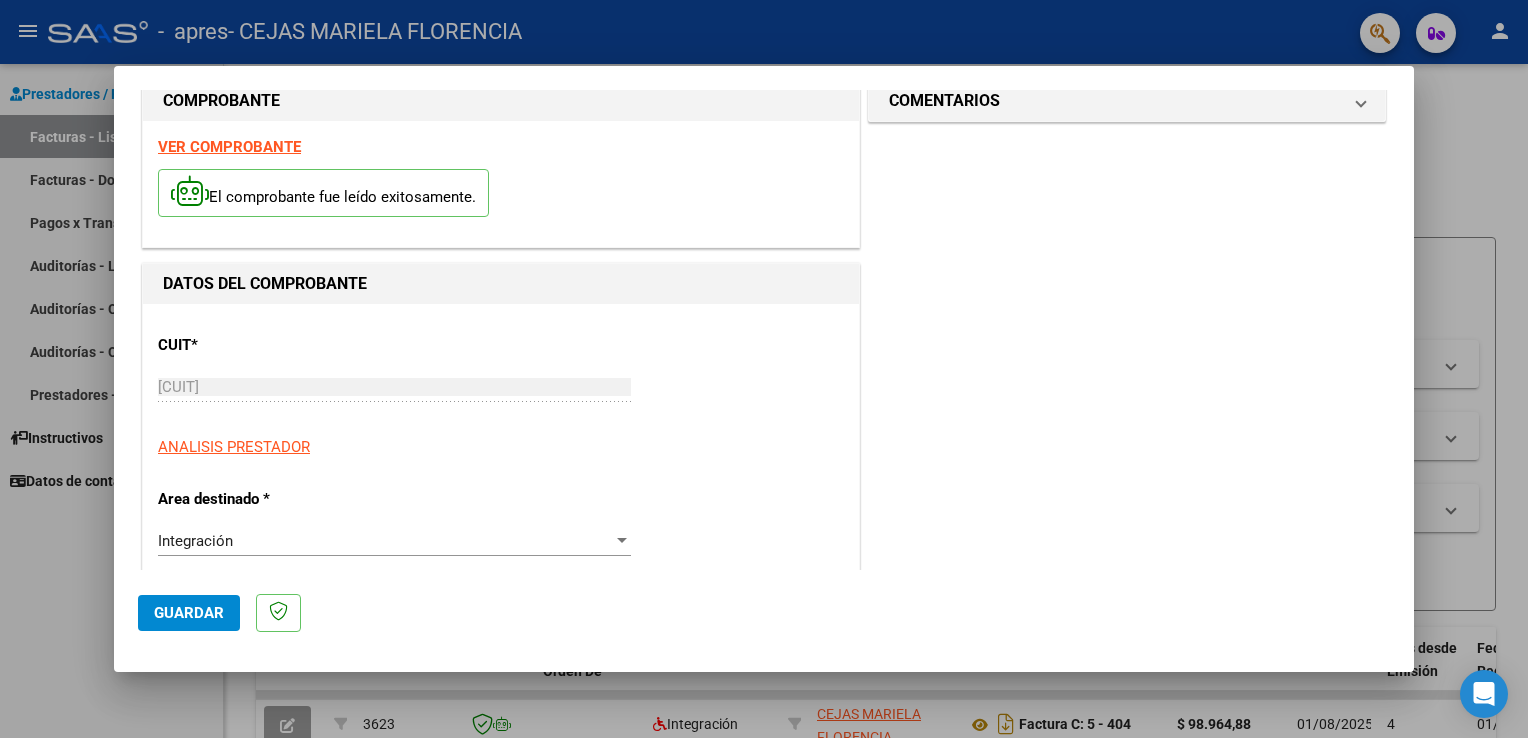 click on "CUIT * [CUIT] Ingresar CUIT ANALISIS PRESTADOR Area destinado * Integración Seleccionar Area Luego de guardar debe preaprobar la factura asociandola a un legajo de integración y subir la documentación respaldatoria (planilla de asistencia o ddjj para período de aislamiento)
Período de Prestación (Ej: 202305 para Mayo 2023 Ingrese el Período de Prestación como indica el ejemplo
Comprobante Tipo * Factura C Seleccionar Tipo Punto de Venta * 5 Ingresar el Nro. Número * 410 Ingresar el Nro. Monto * $ 98.964,88 Ingresar el monto Fecha del Cpbt. * 2025-08-05 Ingresar la fecha CAE / CAEA (no ingrese CAI) 75313146372086 Ingresar el CAE o CAEA (no ingrese CAI) Fecha de Vencimiento Ingresar la fecha Ref. Externa Ingresar la ref. N° Liquidación Ingresar el N° Liquidación" at bounding box center (501, 1037) 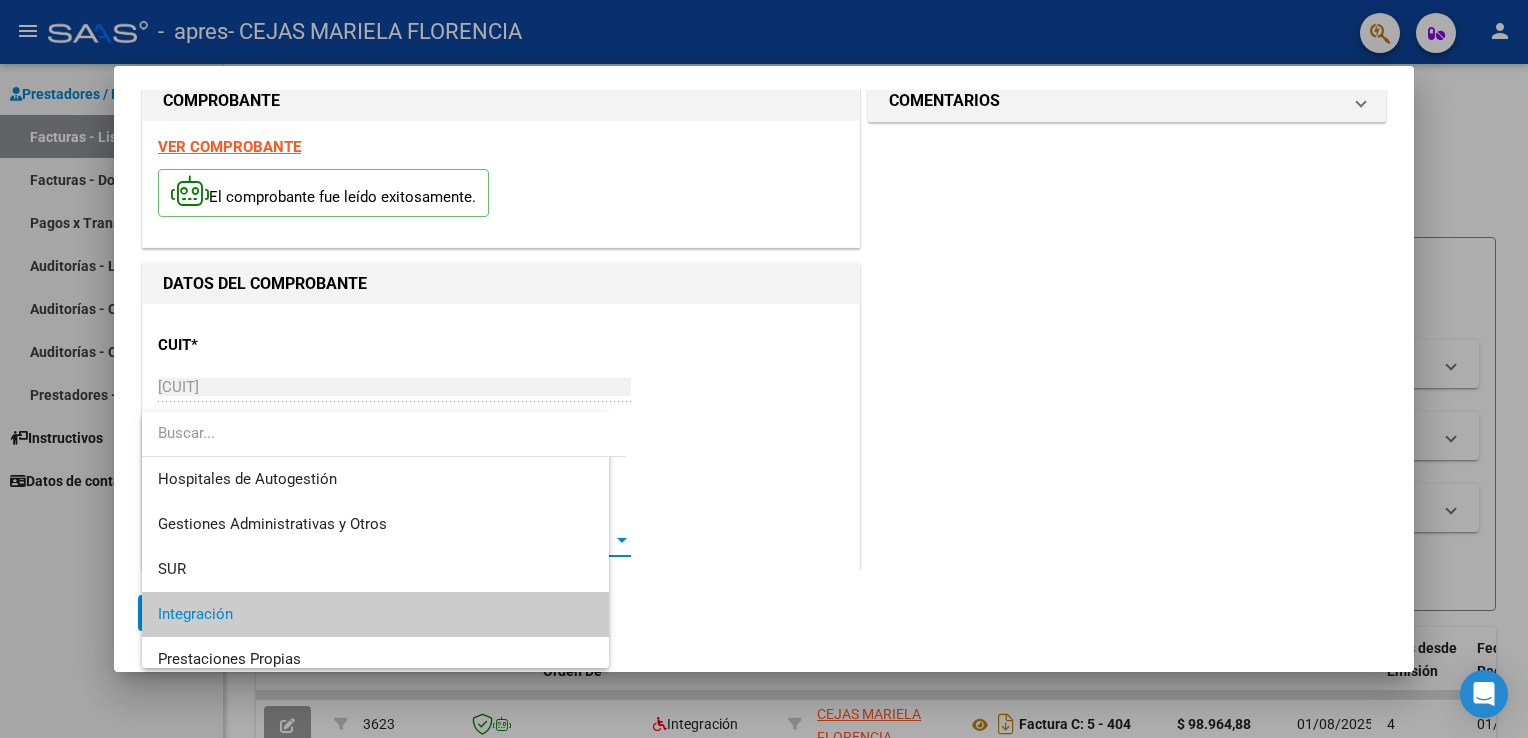 scroll, scrollTop: 74, scrollLeft: 0, axis: vertical 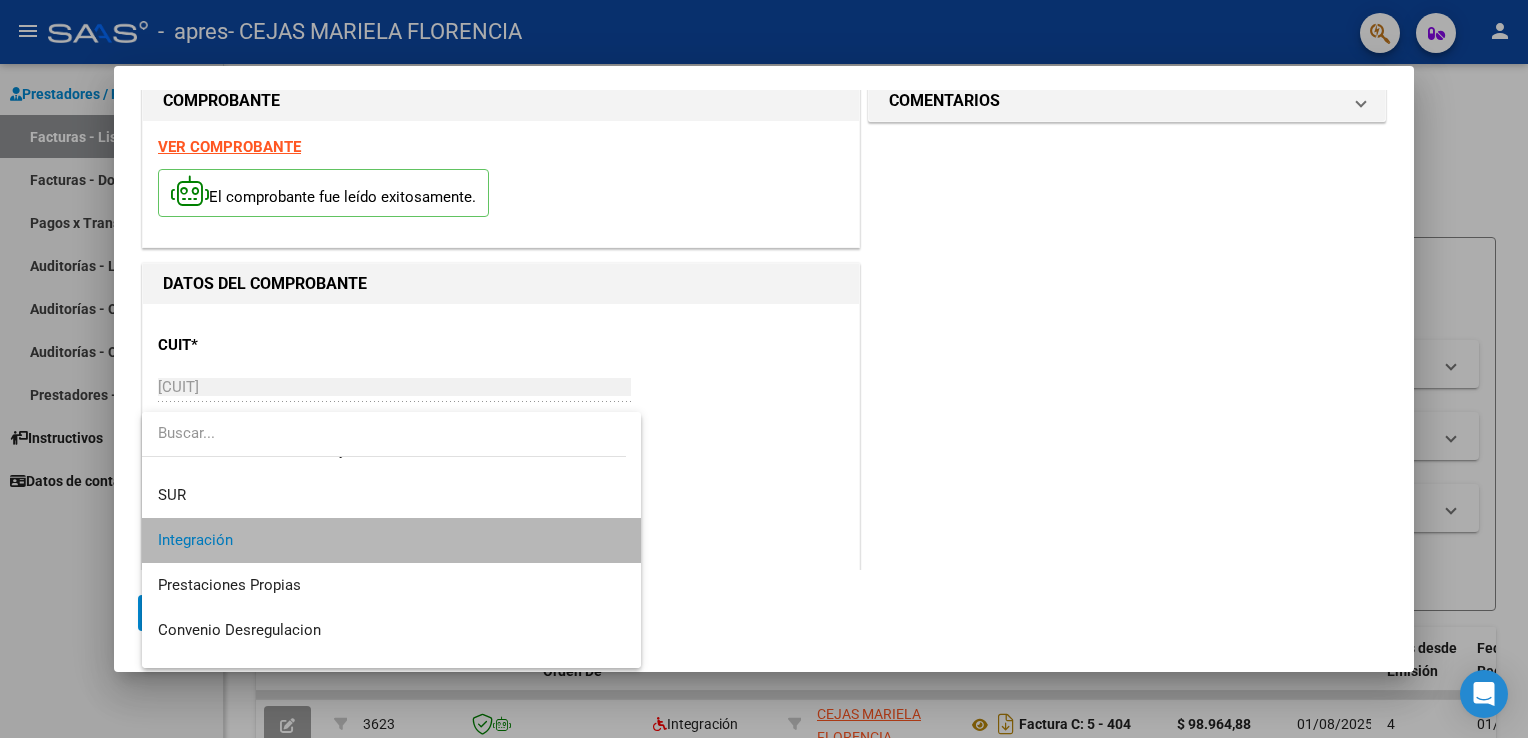 click on "Integración" at bounding box center (392, 540) 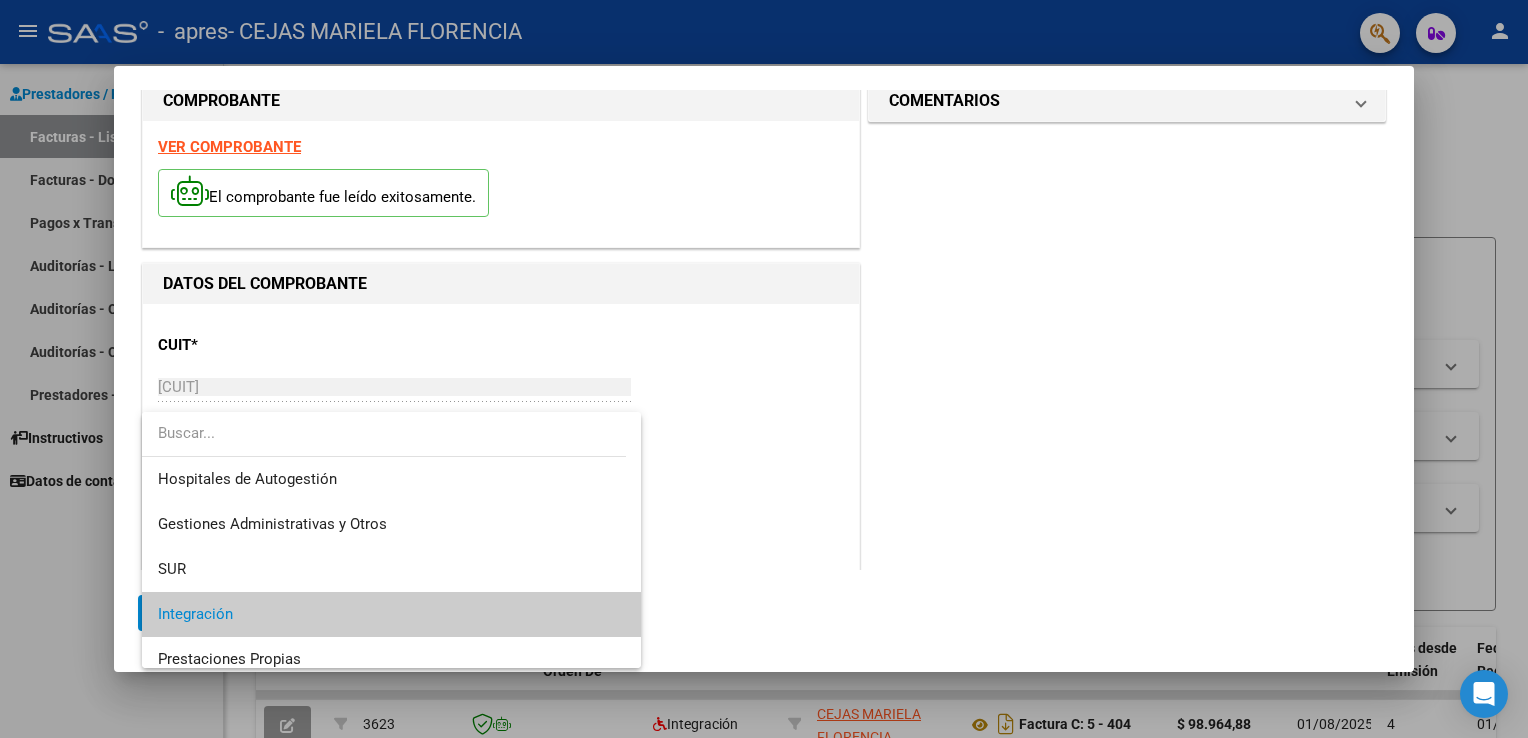 scroll, scrollTop: 74, scrollLeft: 0, axis: vertical 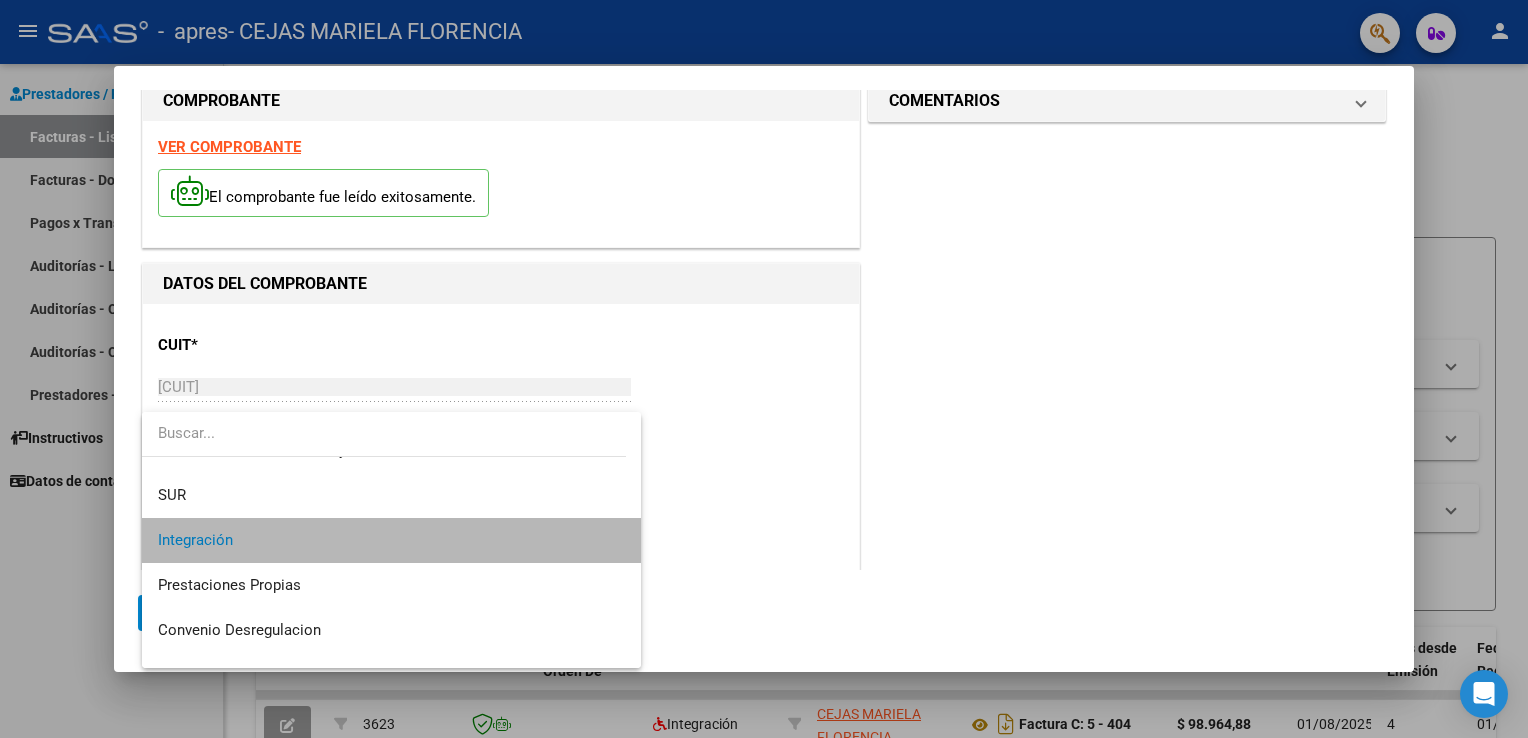 click on "Integración" at bounding box center [392, 540] 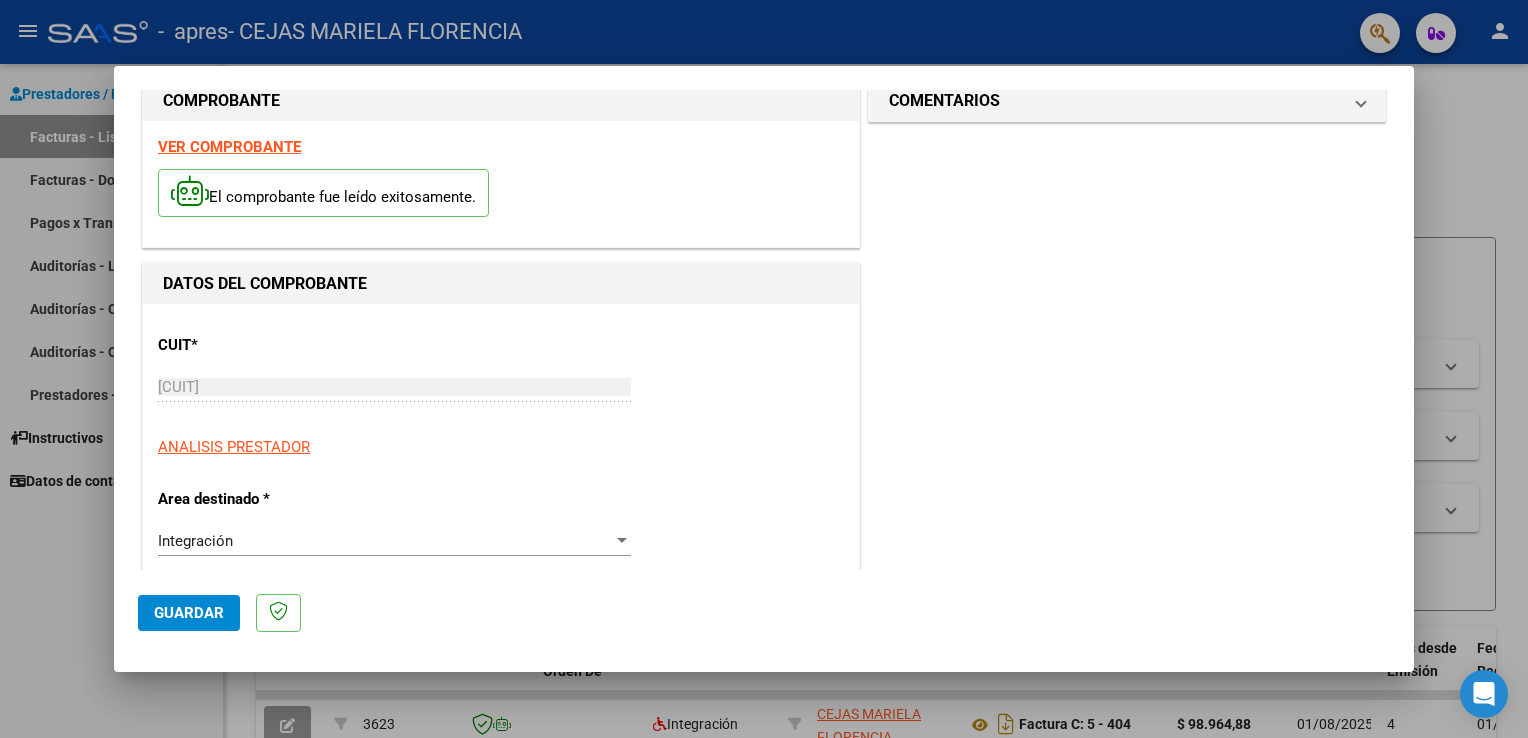 click on "CUIT * [CUIT] Ingresar CUIT ANALISIS PRESTADOR" at bounding box center (501, 388) 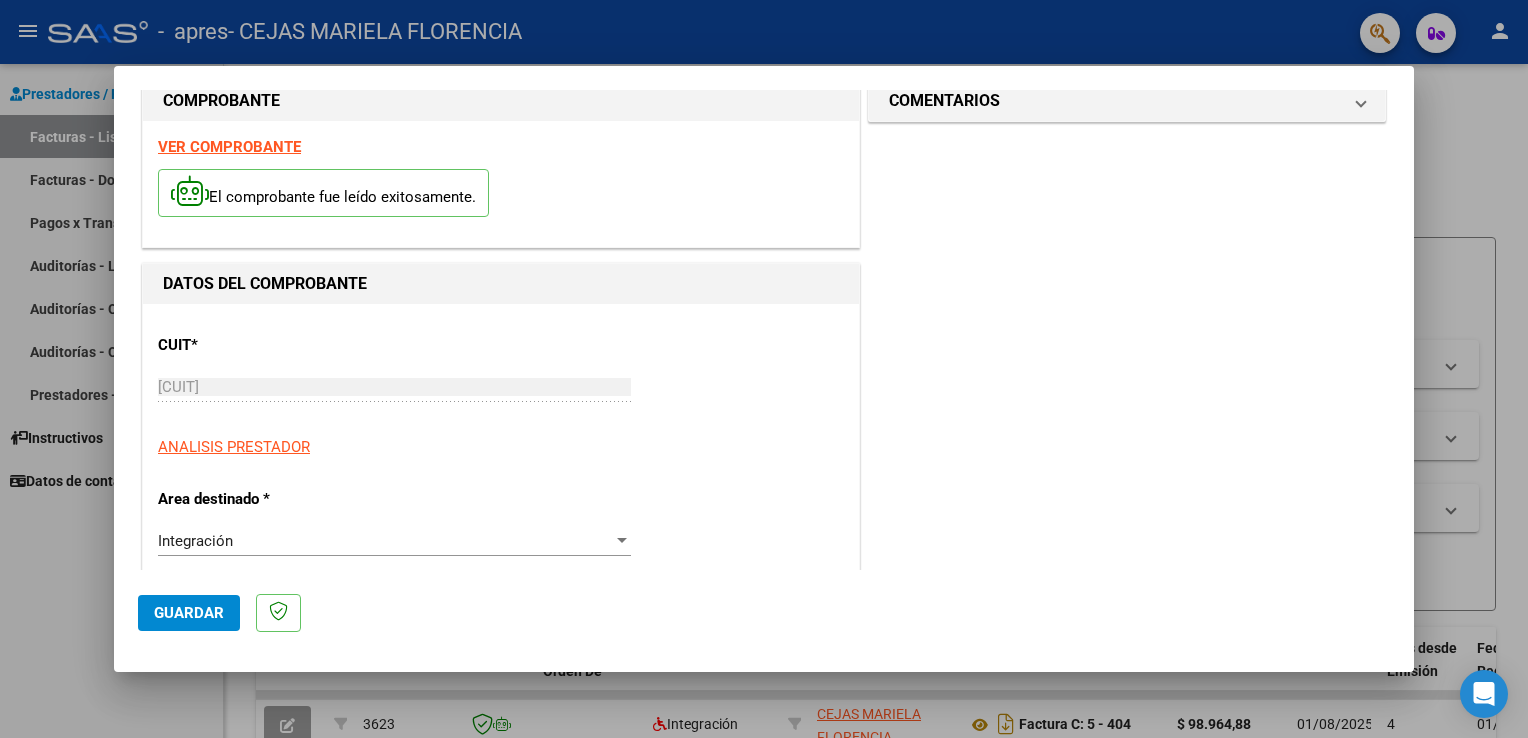 click on "CUIT * [CUIT] Ingresar CUIT ANALISIS PRESTADOR Area destinado * Integración Seleccionar Area Luego de guardar debe preaprobar la factura asociandola a un legajo de integración y subir la documentación respaldatoria (planilla de asistencia o ddjj para período de aislamiento)
Período de Prestación (Ej: 202305 para Mayo 2023 Ingrese el Período de Prestación como indica el ejemplo
Comprobante Tipo * Factura C Seleccionar Tipo Punto de Venta * 5 Ingresar el Nro. Número * 410 Ingresar el Nro. Monto * $ 98.964,88 Ingresar el monto Fecha del Cpbt. * 2025-08-05 Ingresar la fecha CAE / CAEA (no ingrese CAI) 75313146372086 Ingresar el CAE o CAEA (no ingrese CAI) Fecha de Vencimiento Ingresar la fecha Ref. Externa Ingresar la ref. N° Liquidación Ingresar el N° Liquidación" at bounding box center [501, 1037] 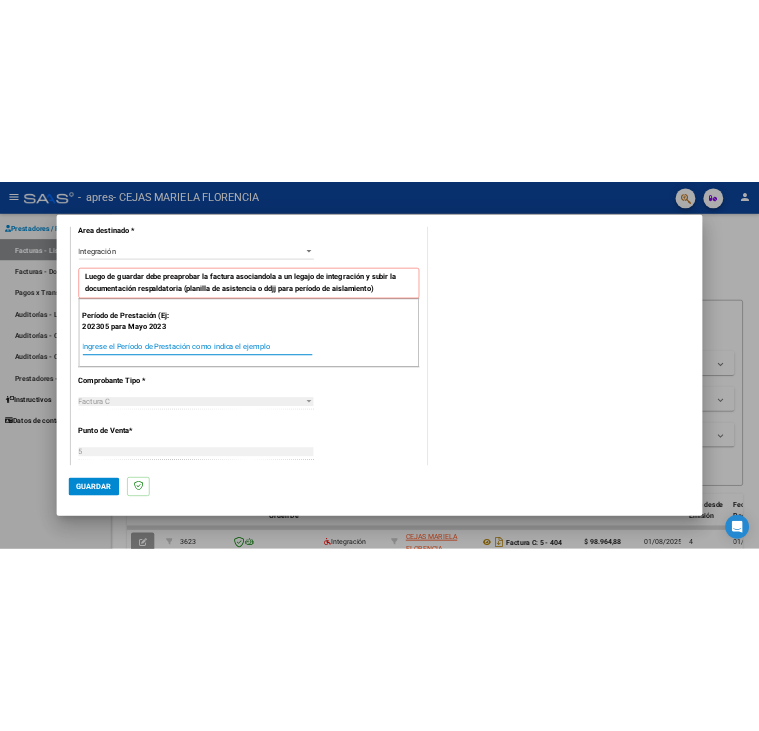 scroll, scrollTop: 1216, scrollLeft: 0, axis: vertical 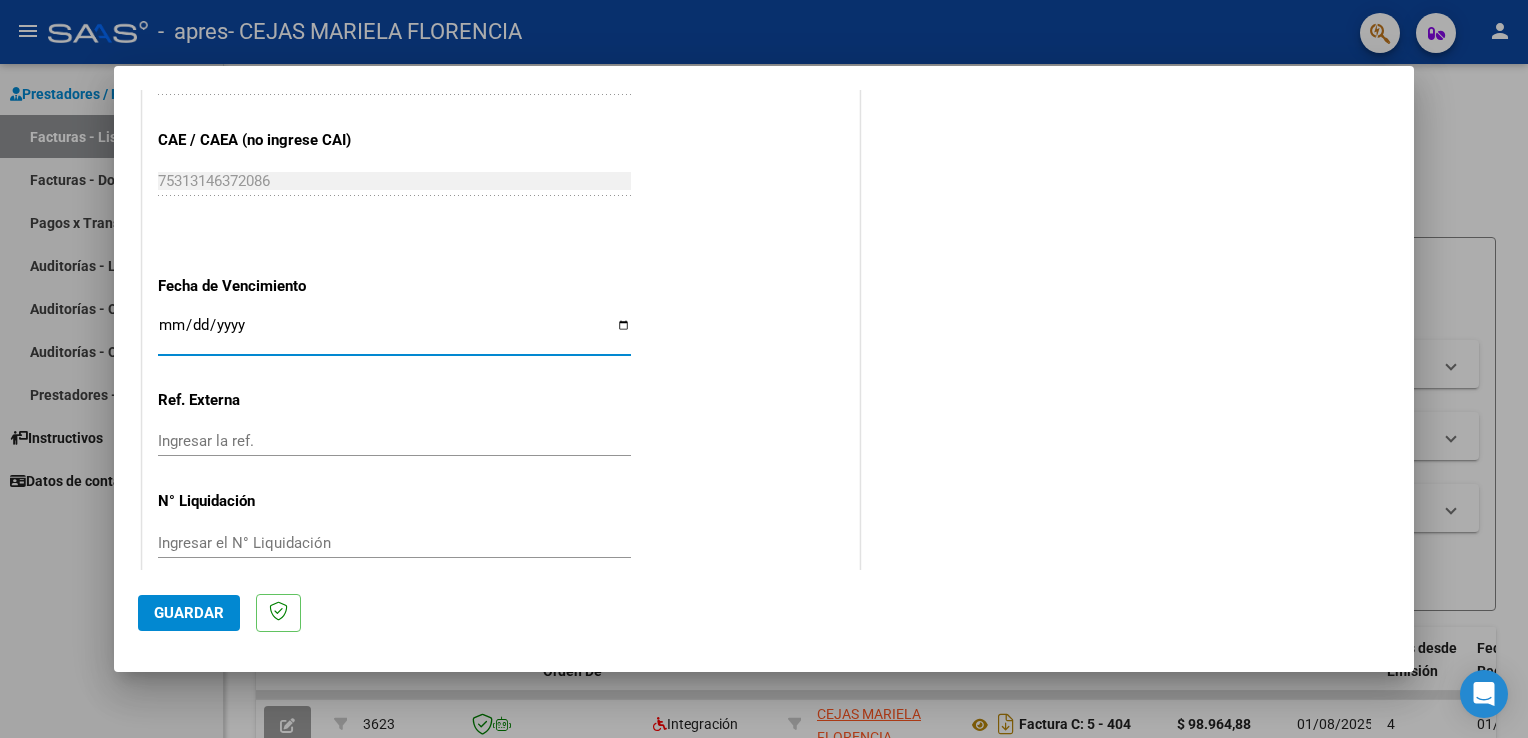 click on "Ingresar la fecha" at bounding box center (394, 333) 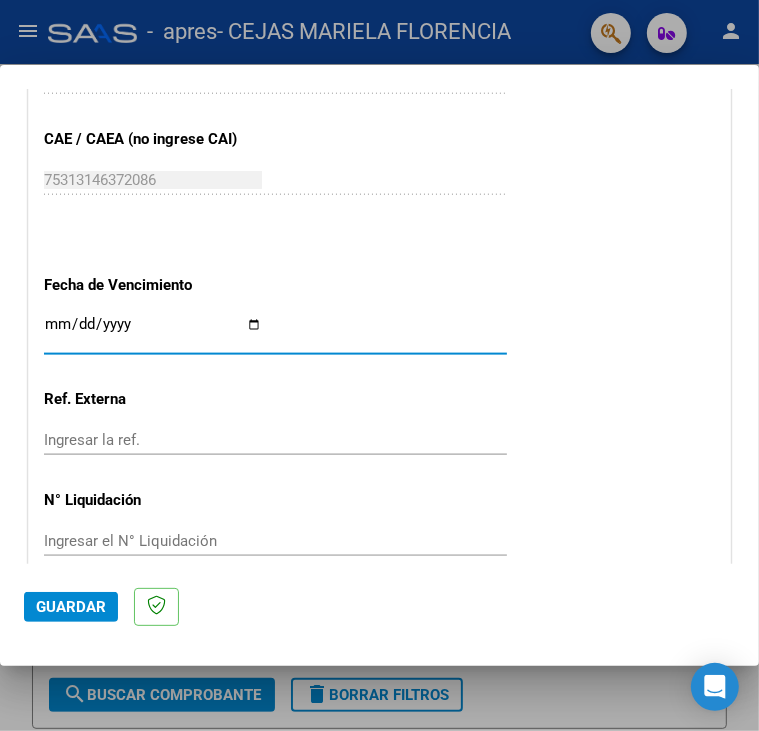 click on "Ingresar la fecha" at bounding box center (153, 332) 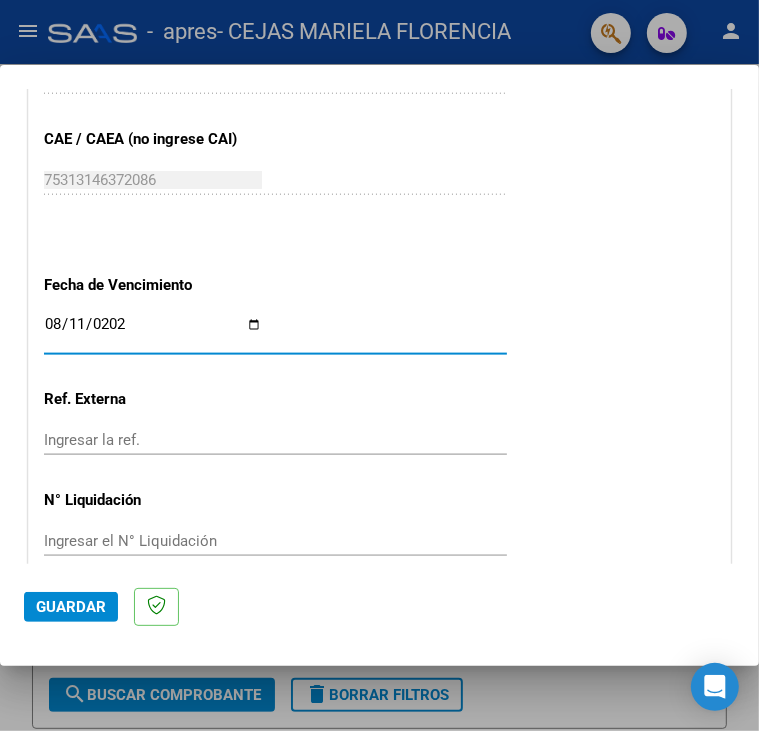 type on "2025-08-11" 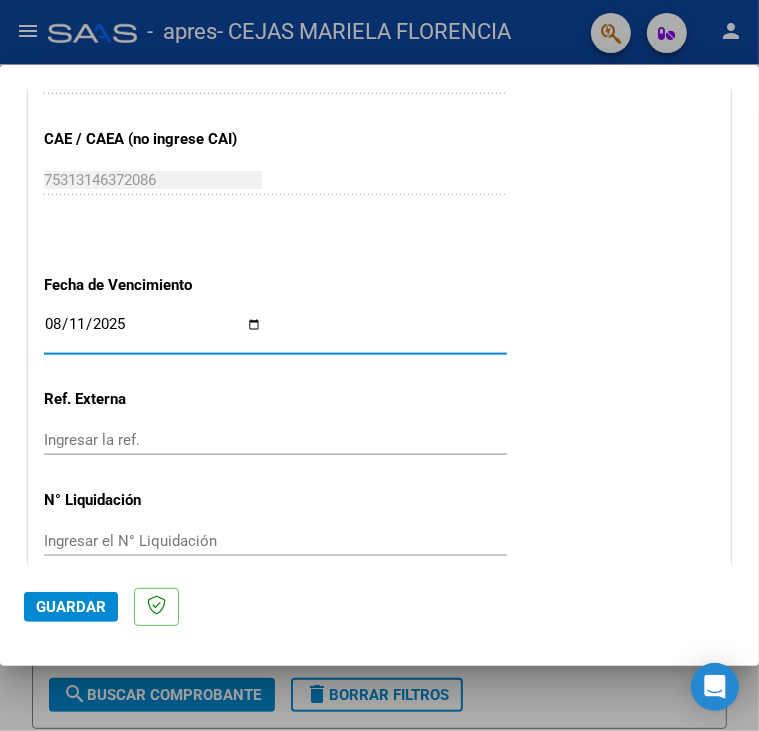 click on "Guardar" 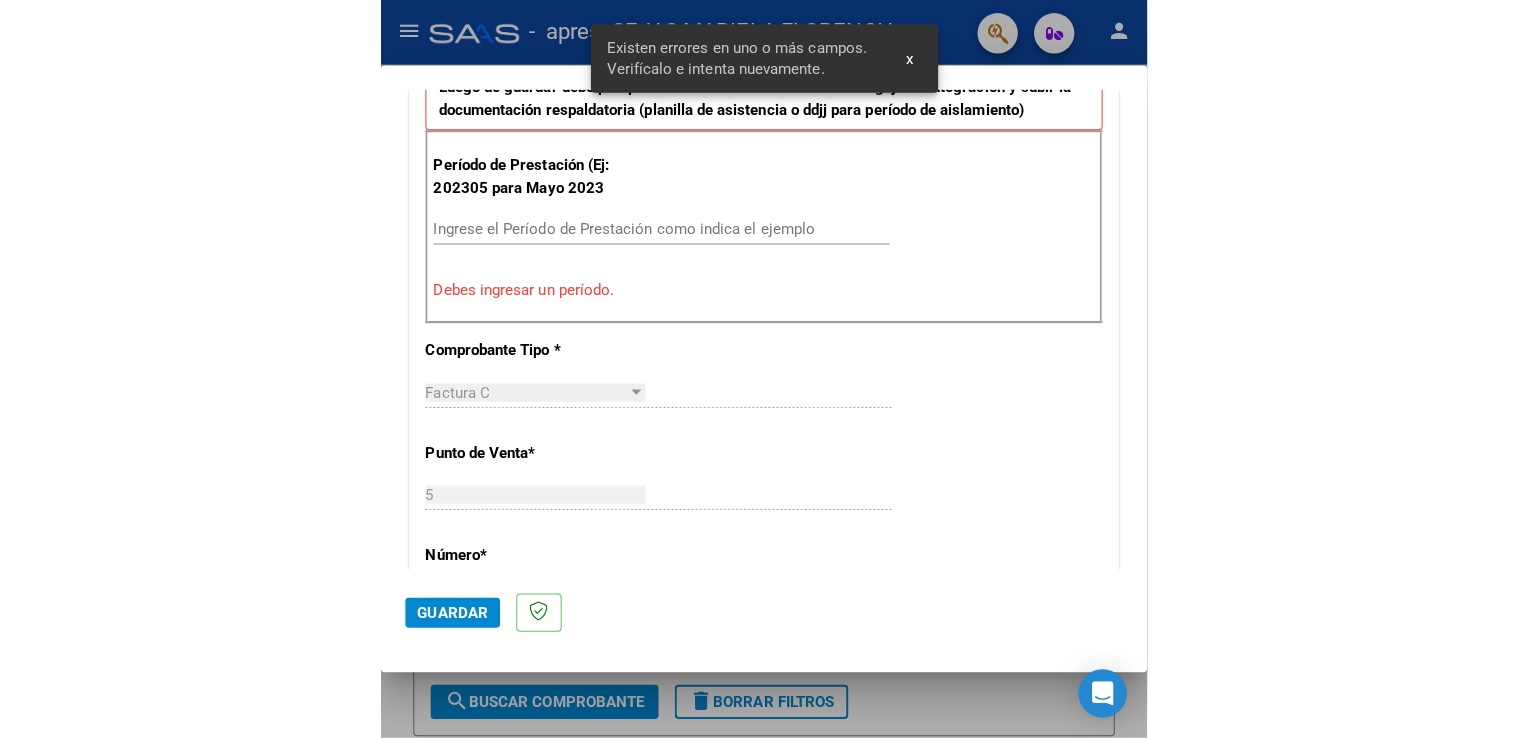 scroll, scrollTop: 420, scrollLeft: 0, axis: vertical 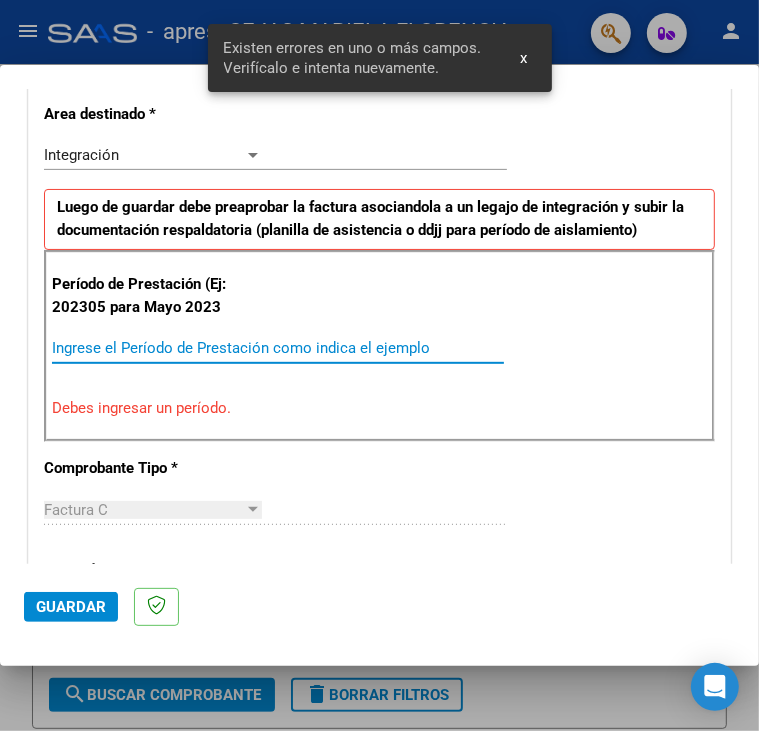 click on "Ingrese el Período de Prestación como indica el ejemplo" at bounding box center [158, 348] 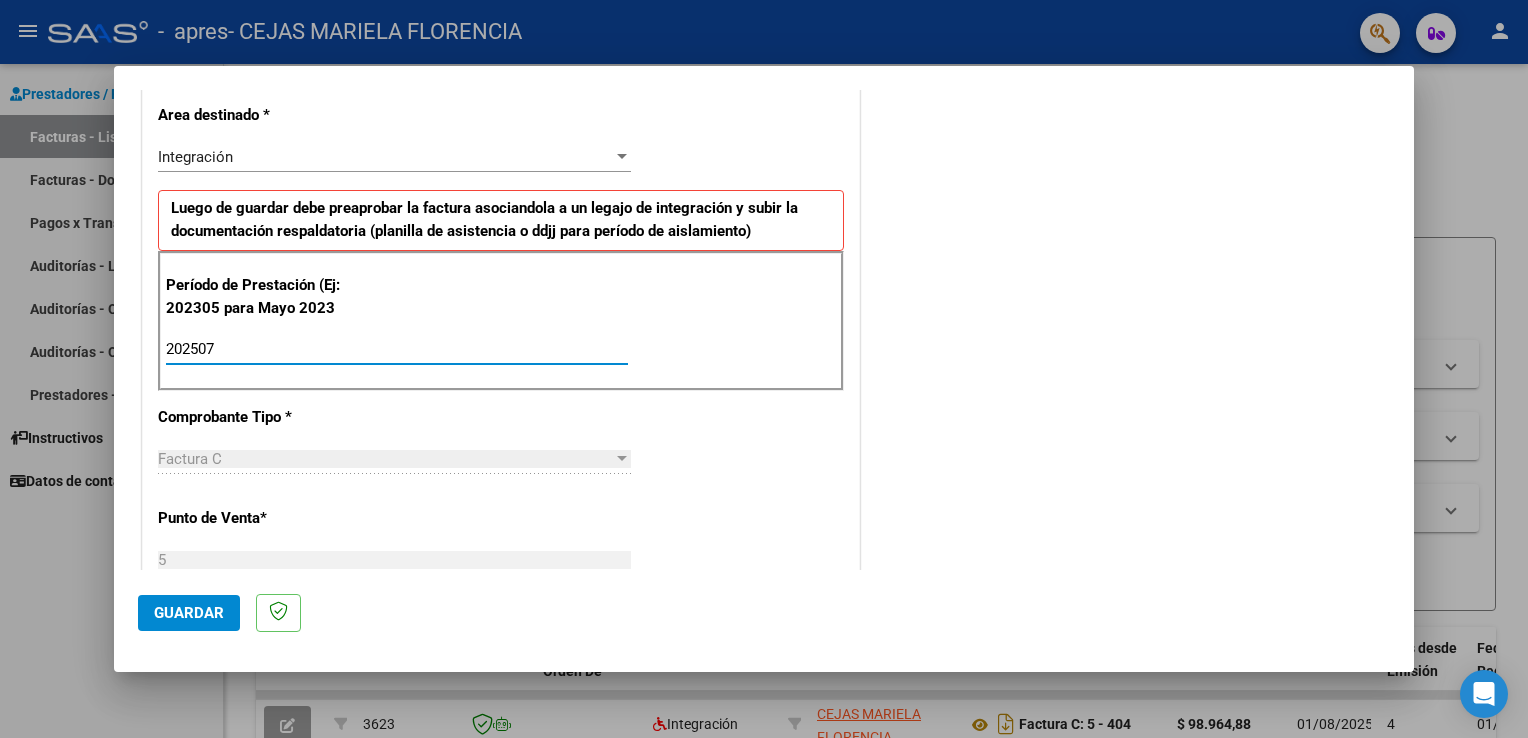 type on "202507" 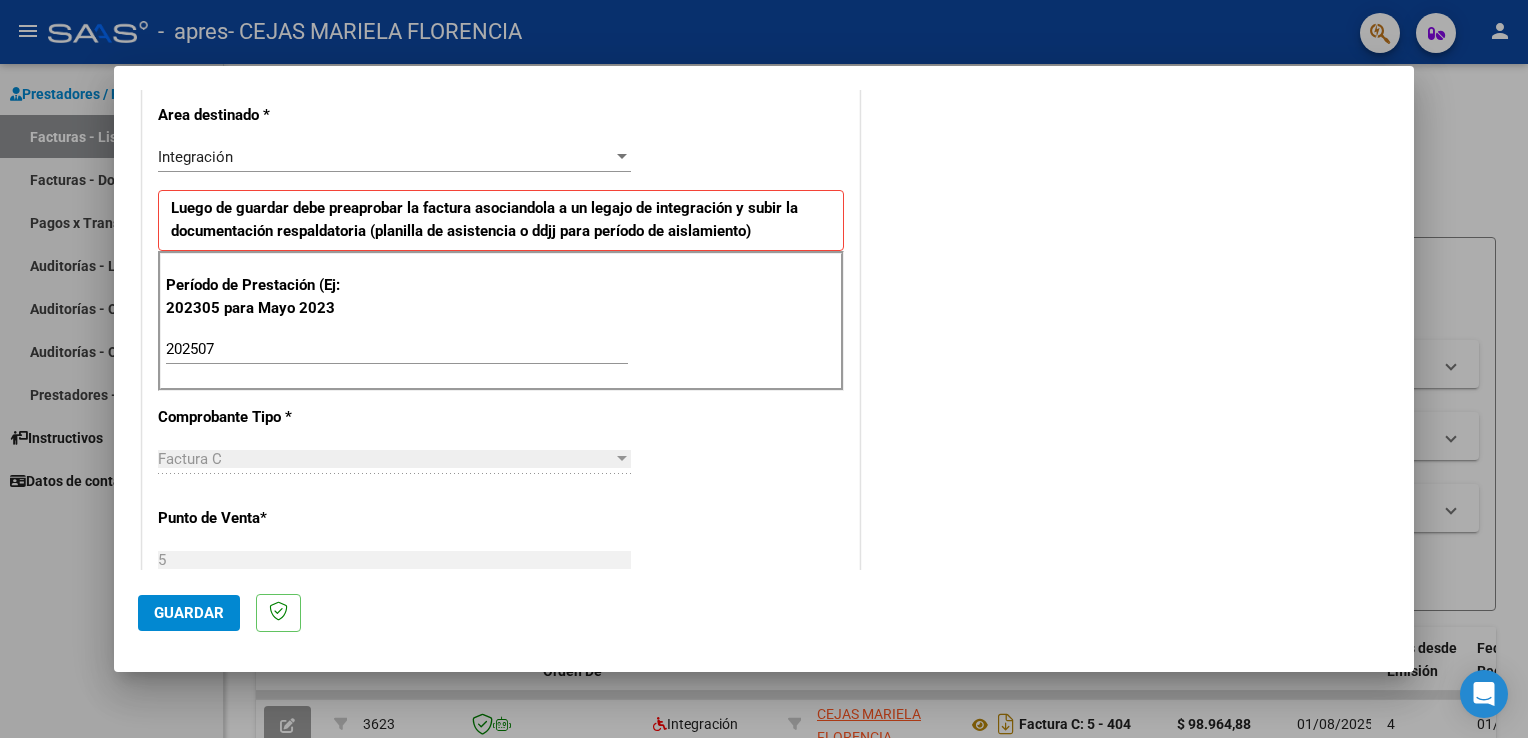 click on "COMENTARIOS Comentarios del Prestador / Gerenciador:" at bounding box center [1127, 542] 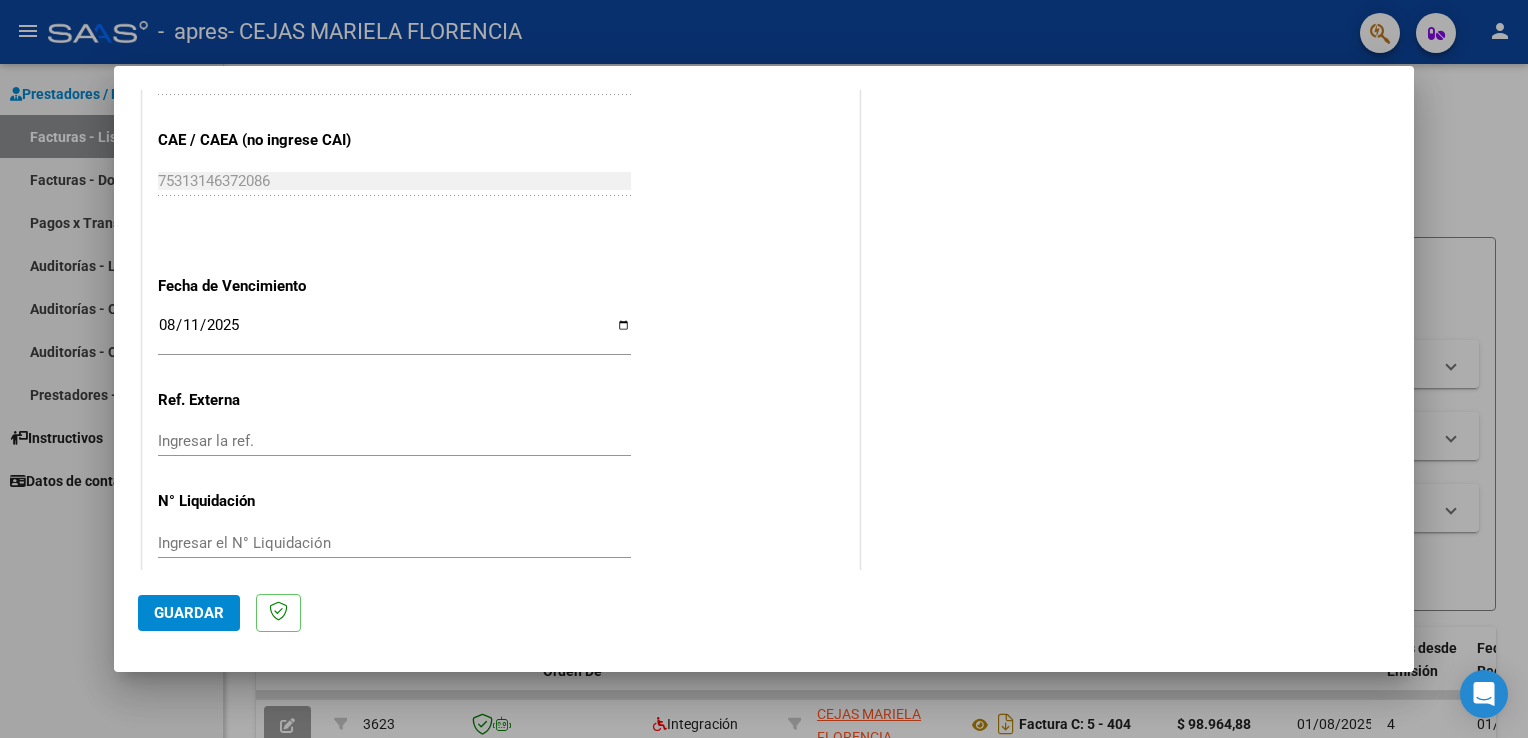 scroll, scrollTop: 1240, scrollLeft: 0, axis: vertical 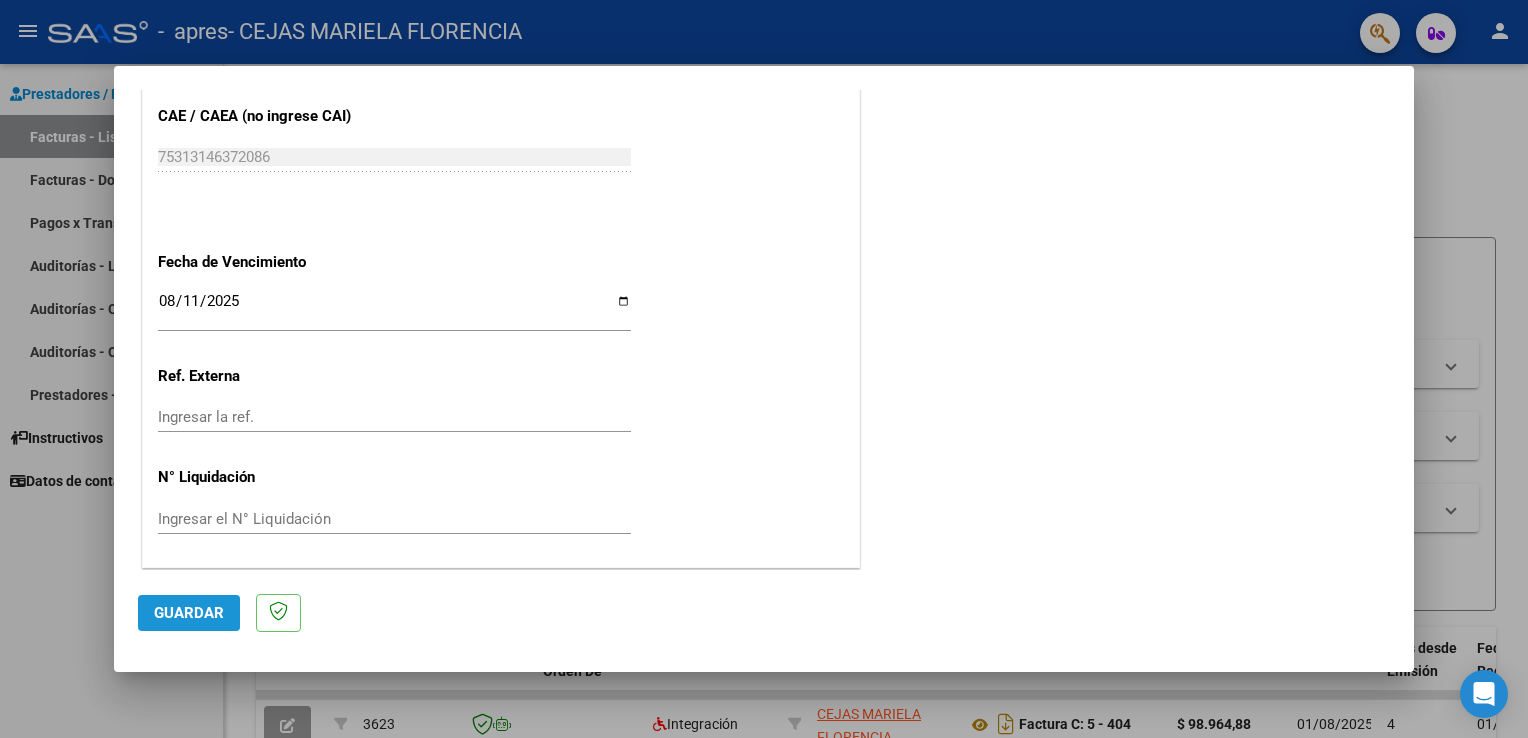 click on "Guardar" 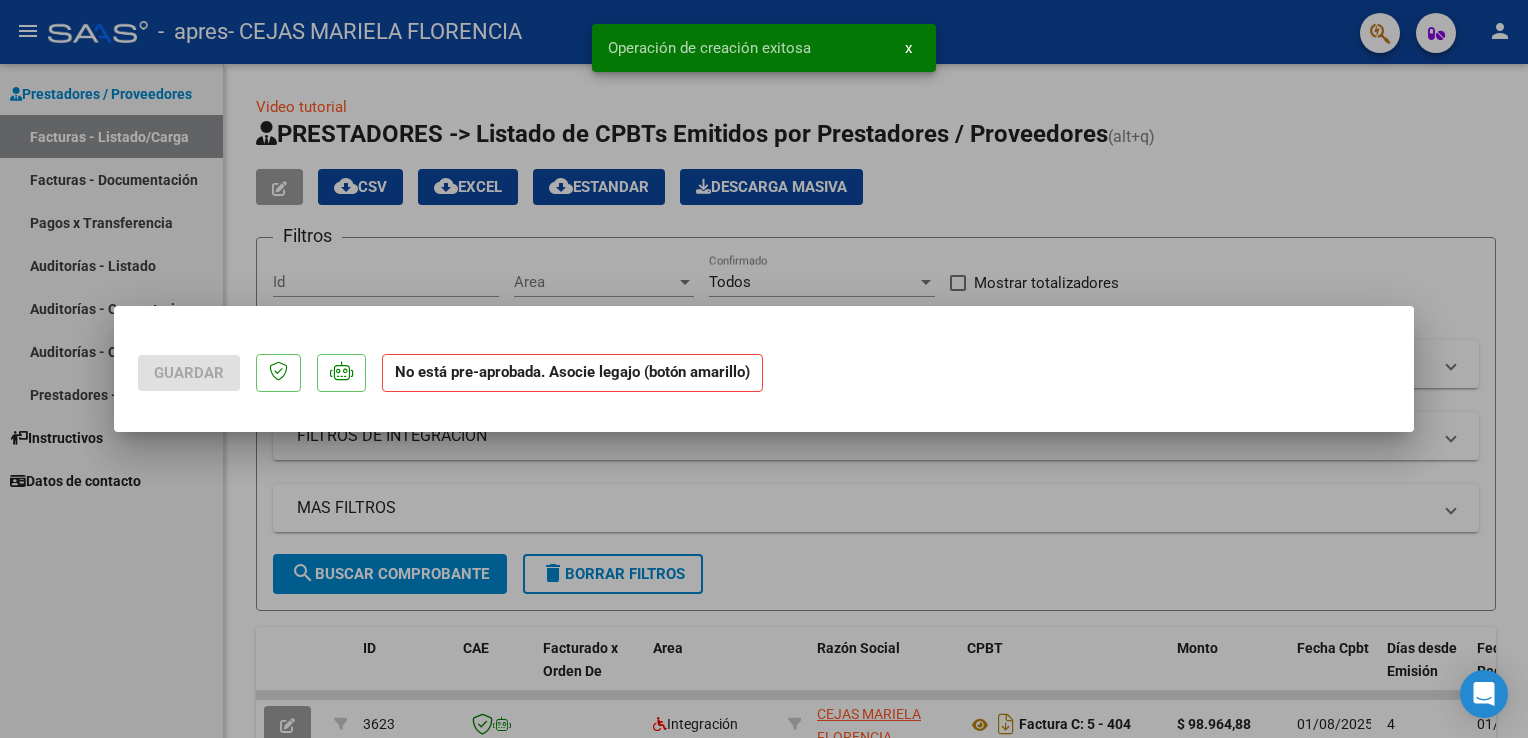 scroll, scrollTop: 0, scrollLeft: 0, axis: both 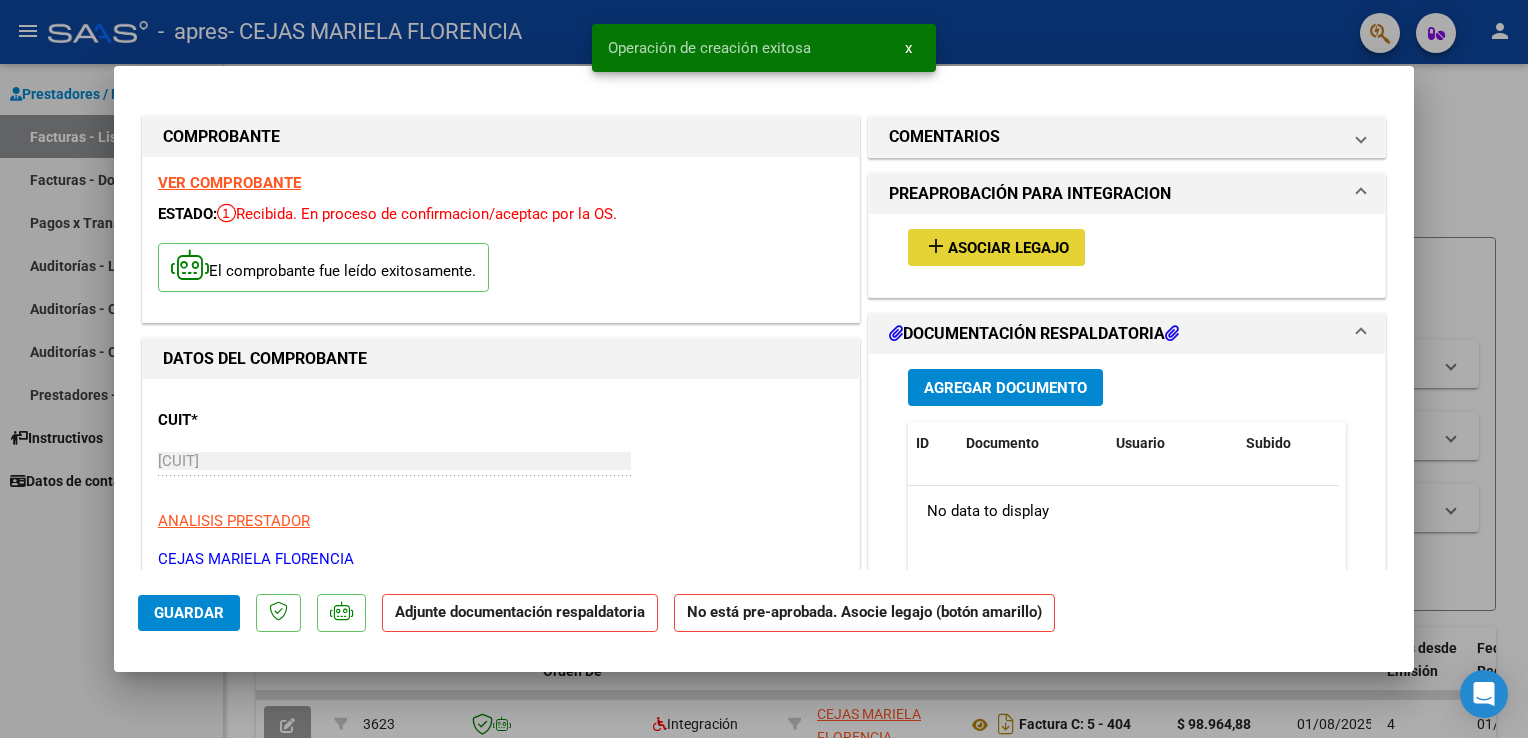 click on "Asociar Legajo" at bounding box center [1008, 248] 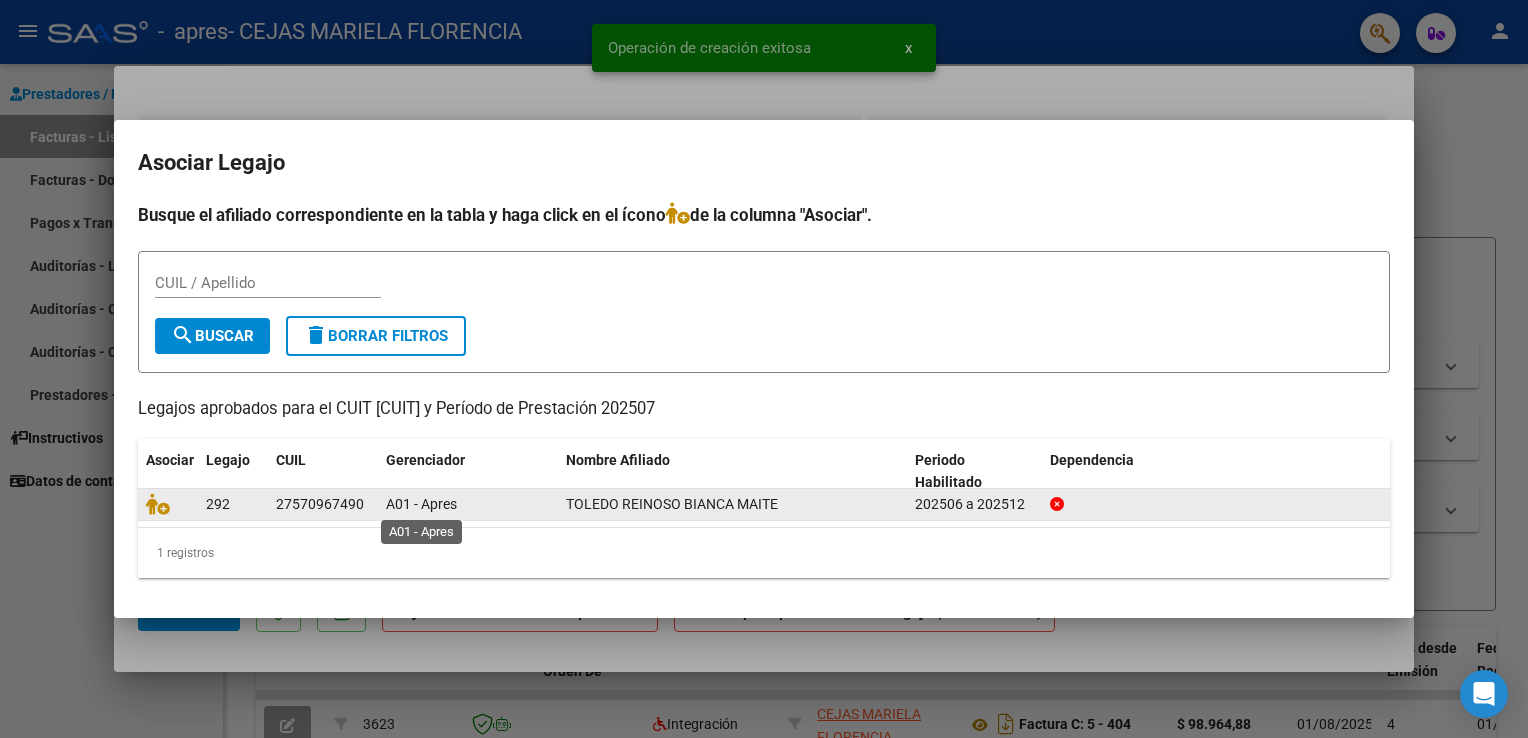click on "A01 - Apres" 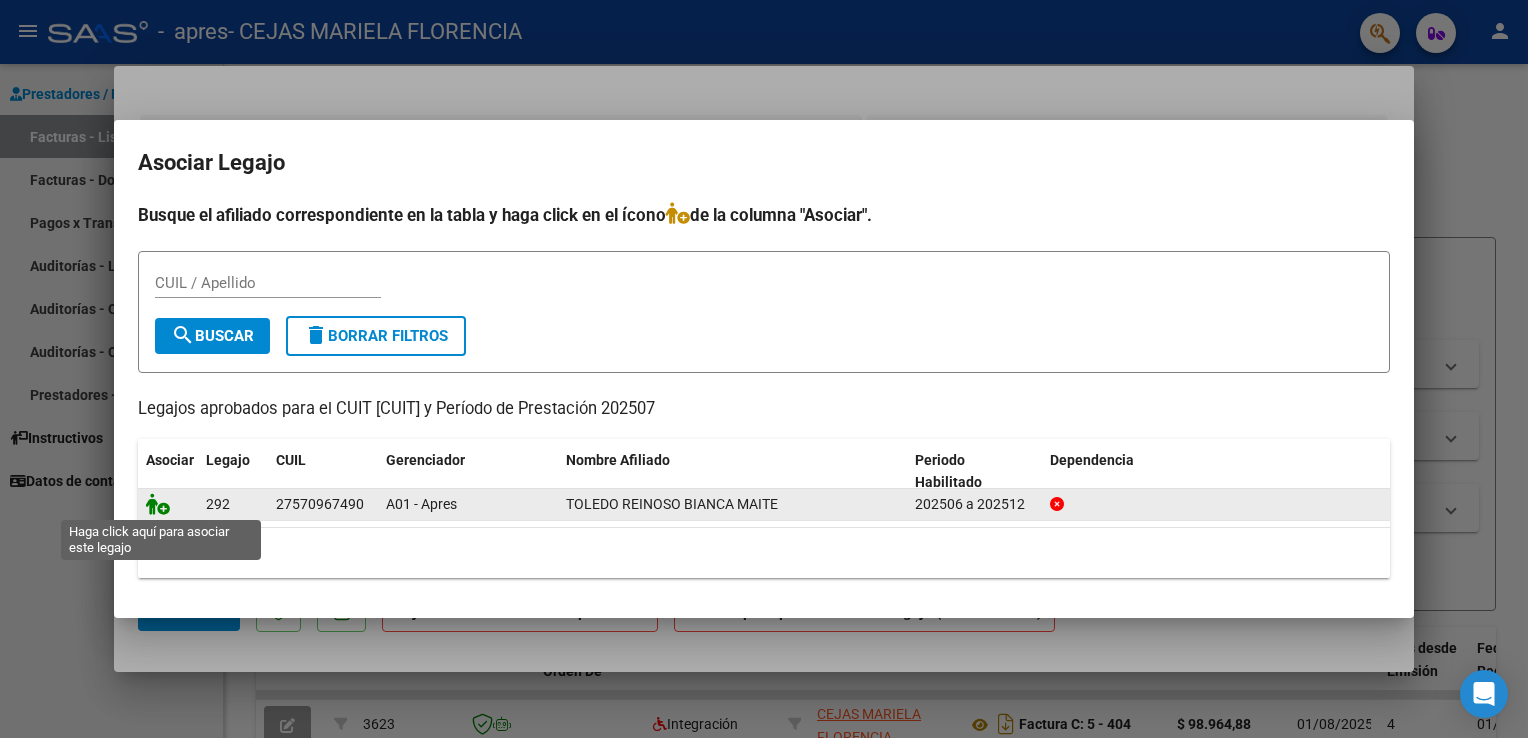 click 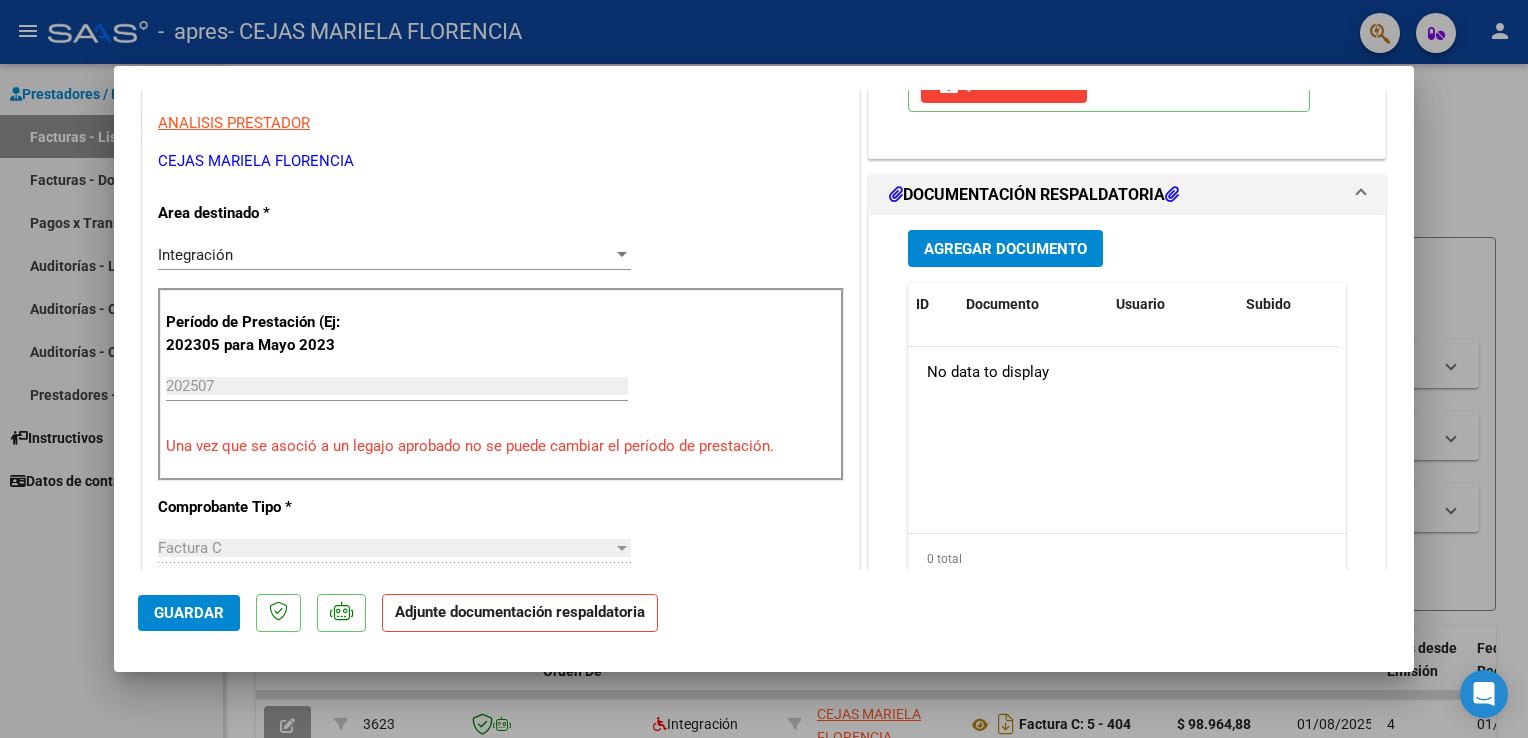 scroll, scrollTop: 440, scrollLeft: 0, axis: vertical 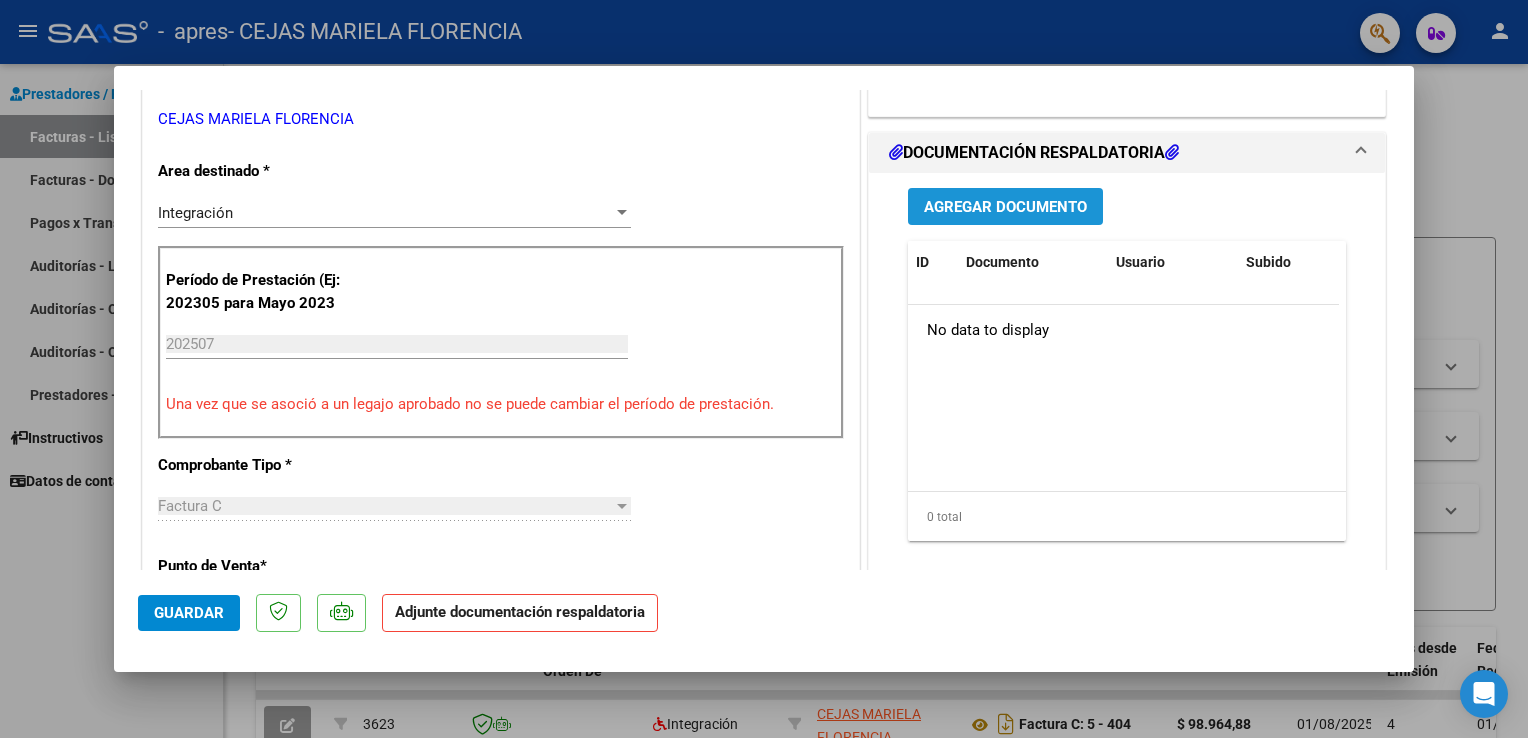 click on "Agregar Documento" at bounding box center [1005, 207] 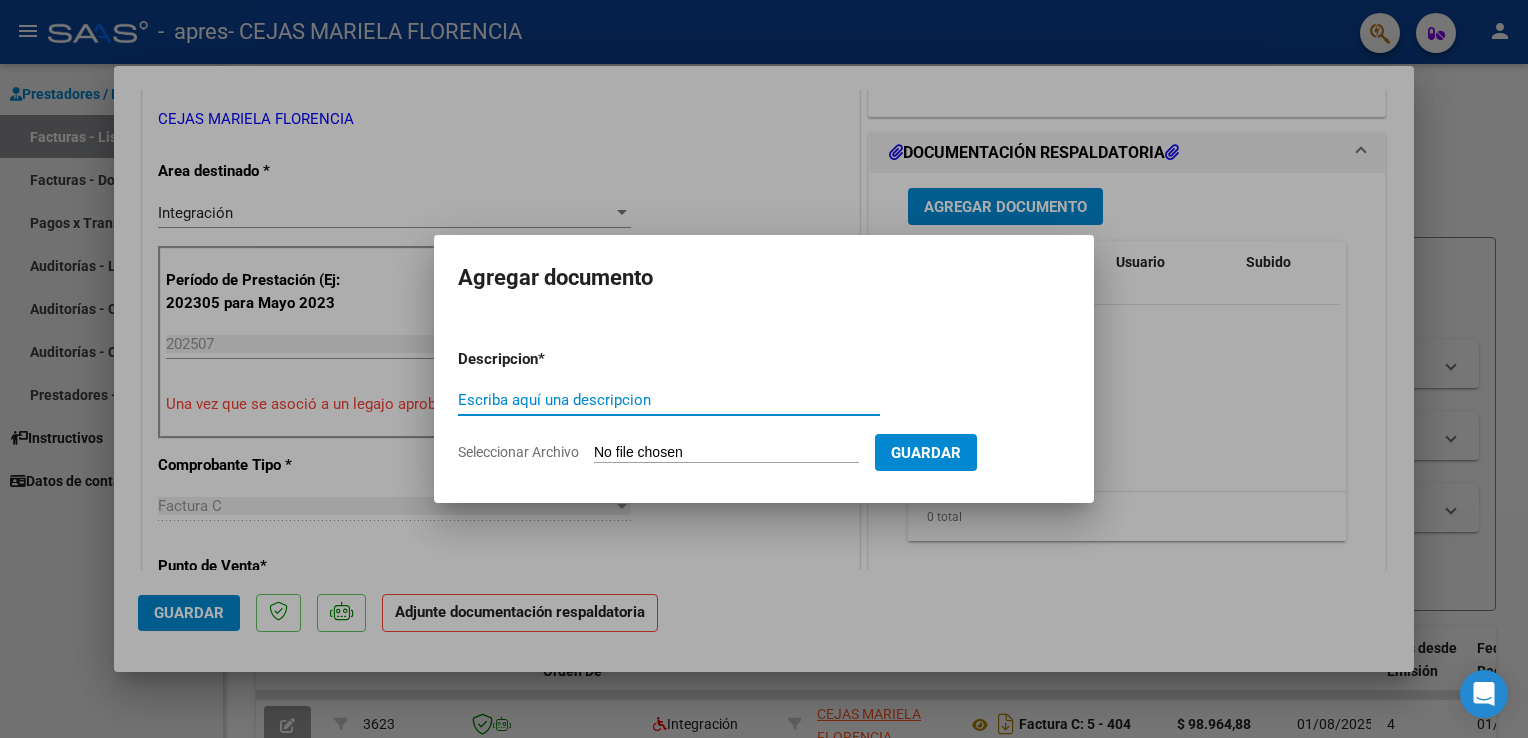 click on "Escriba aquí una descripcion" at bounding box center (669, 400) 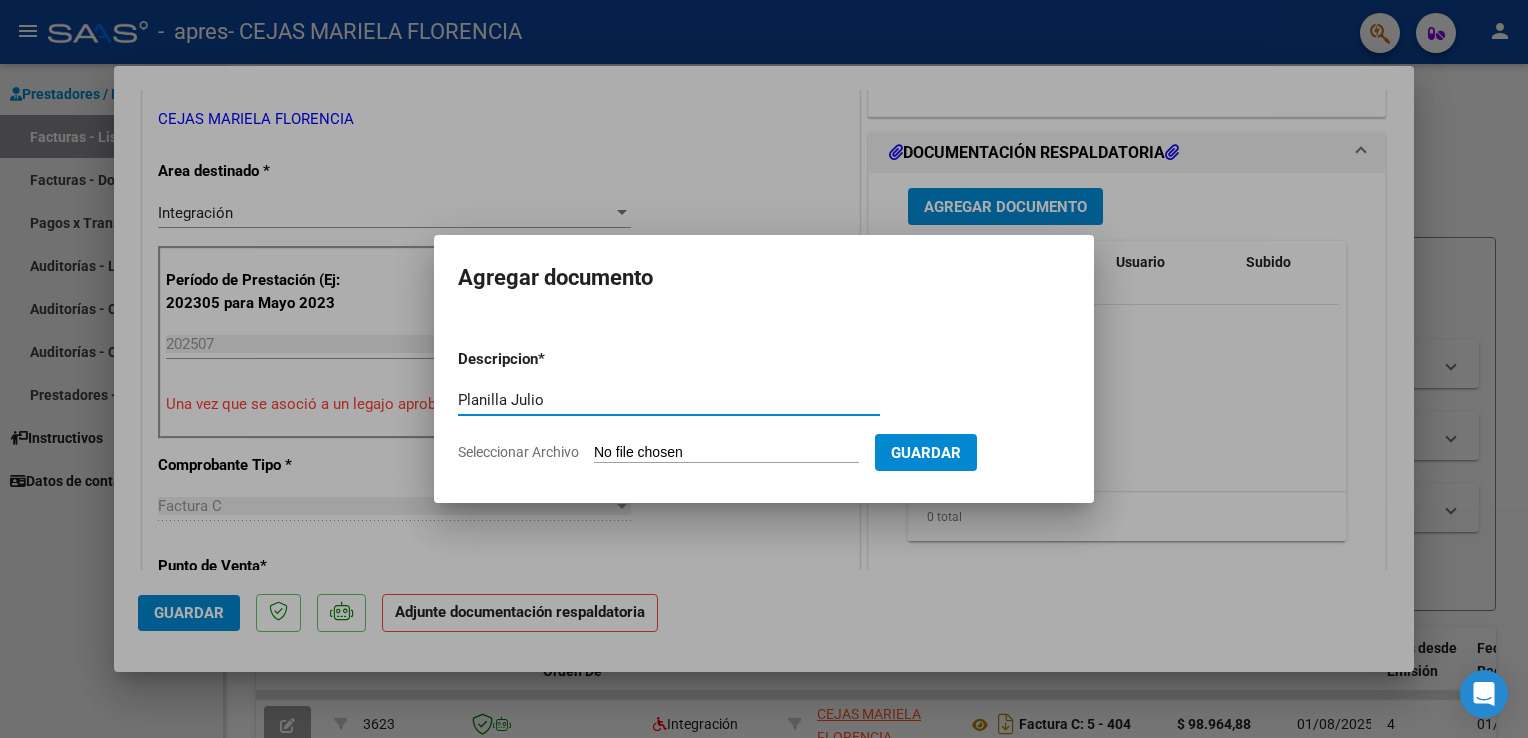 type on "Planilla Julio" 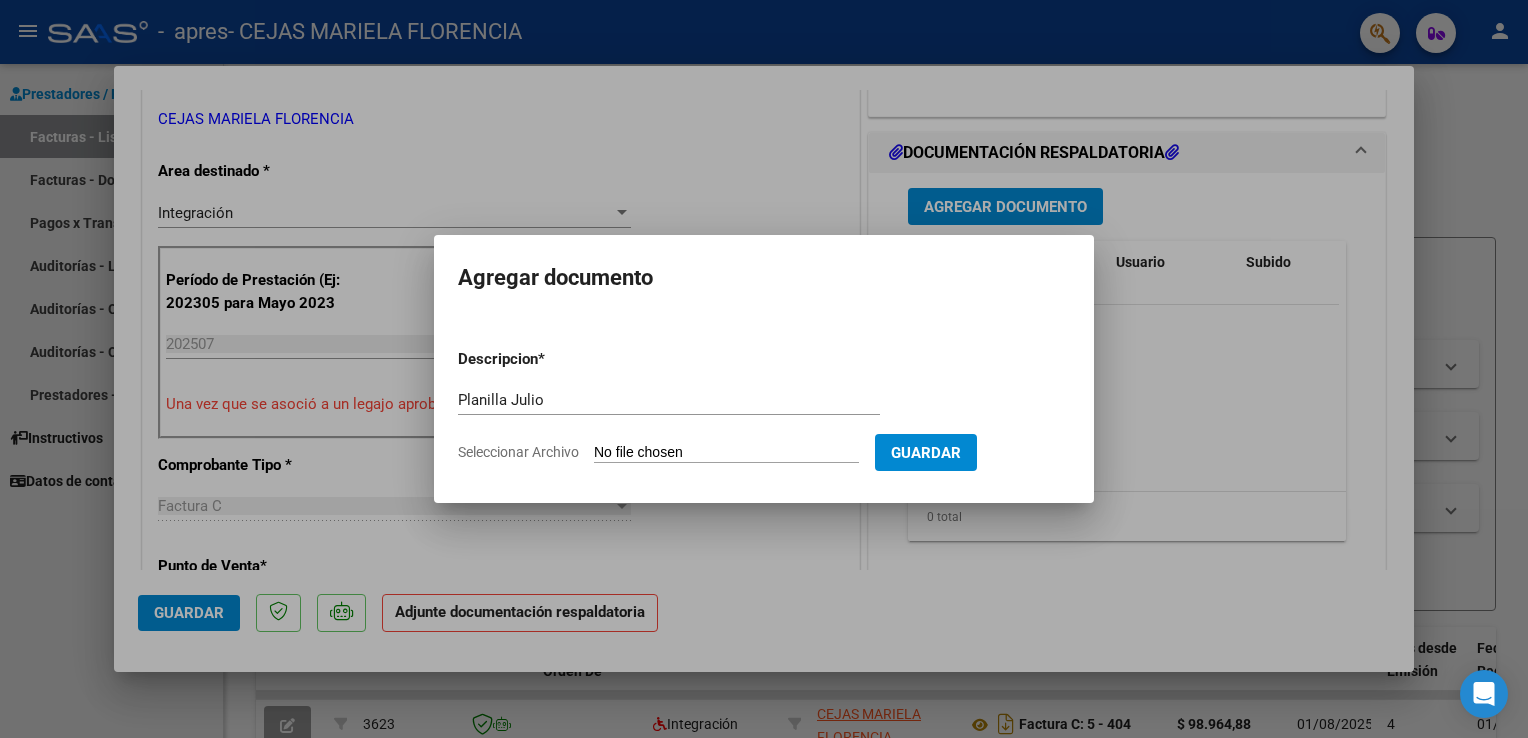 click on "Seleccionar Archivo" at bounding box center [726, 453] 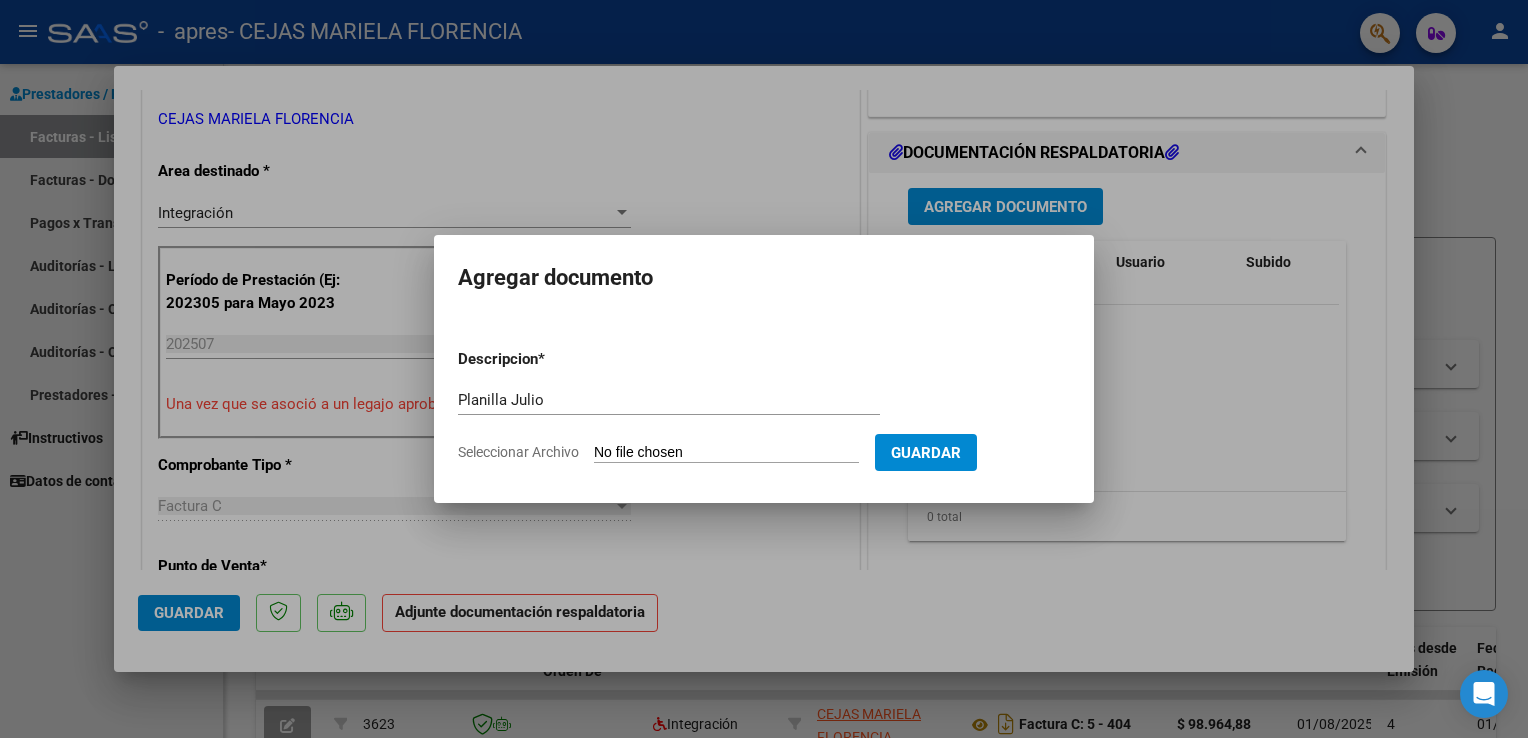 type on "C:\fakepath\Julio.jpg" 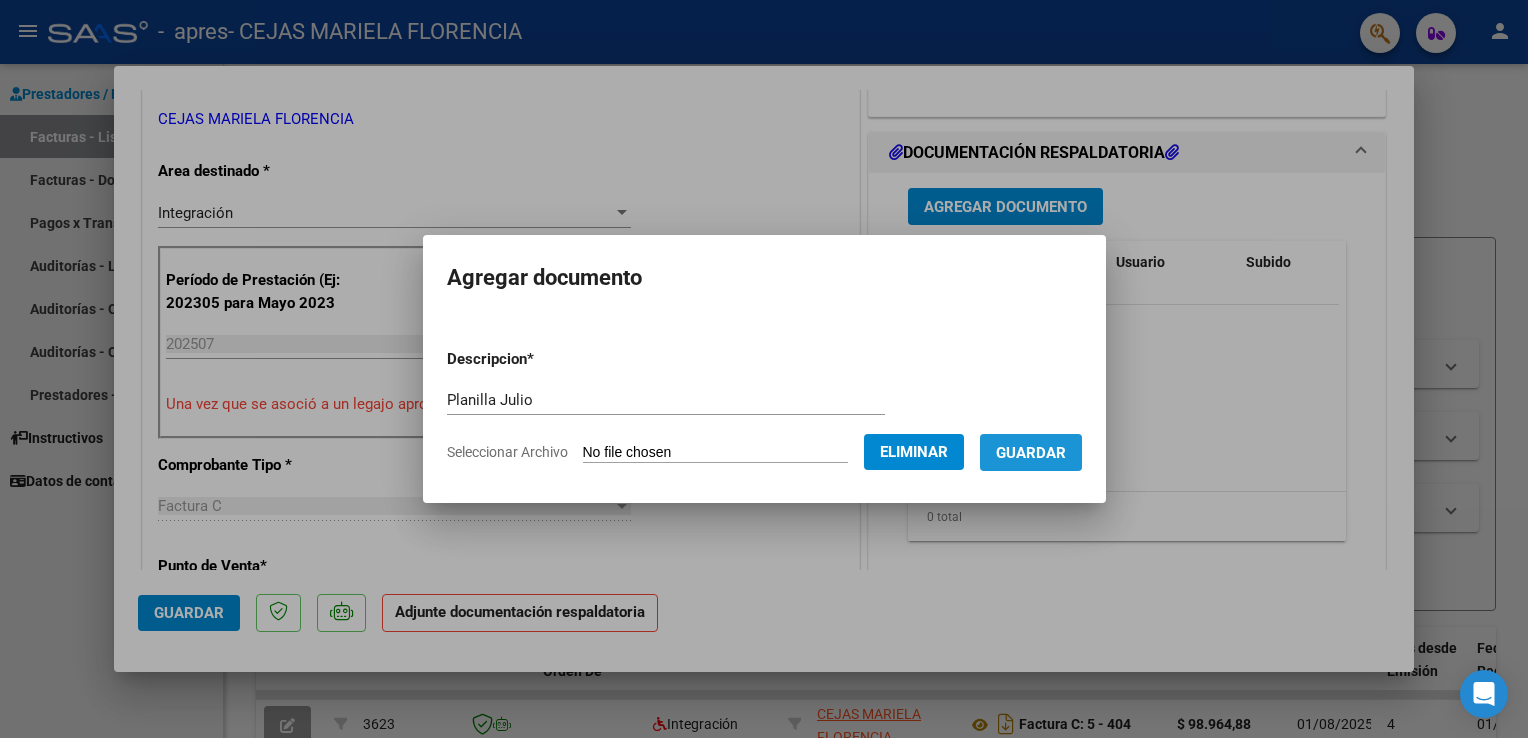 click on "Guardar" at bounding box center (1031, 453) 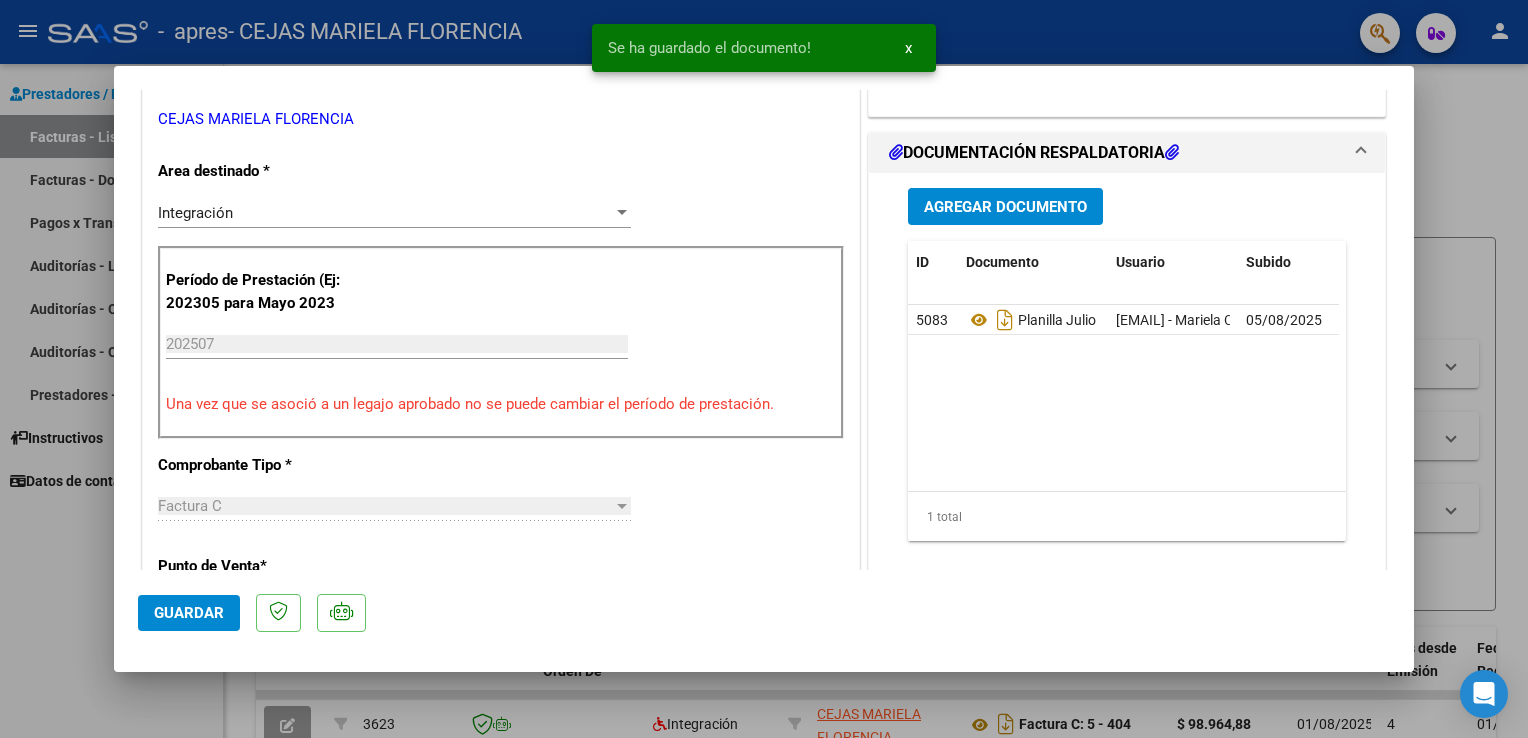 click on "Agregar Documento ID Documento Usuario Subido Acción 5083 Planilla Julio [EMAIL] - Mariela Cejas 05/08/2025 1 total 1" at bounding box center [1127, 380] 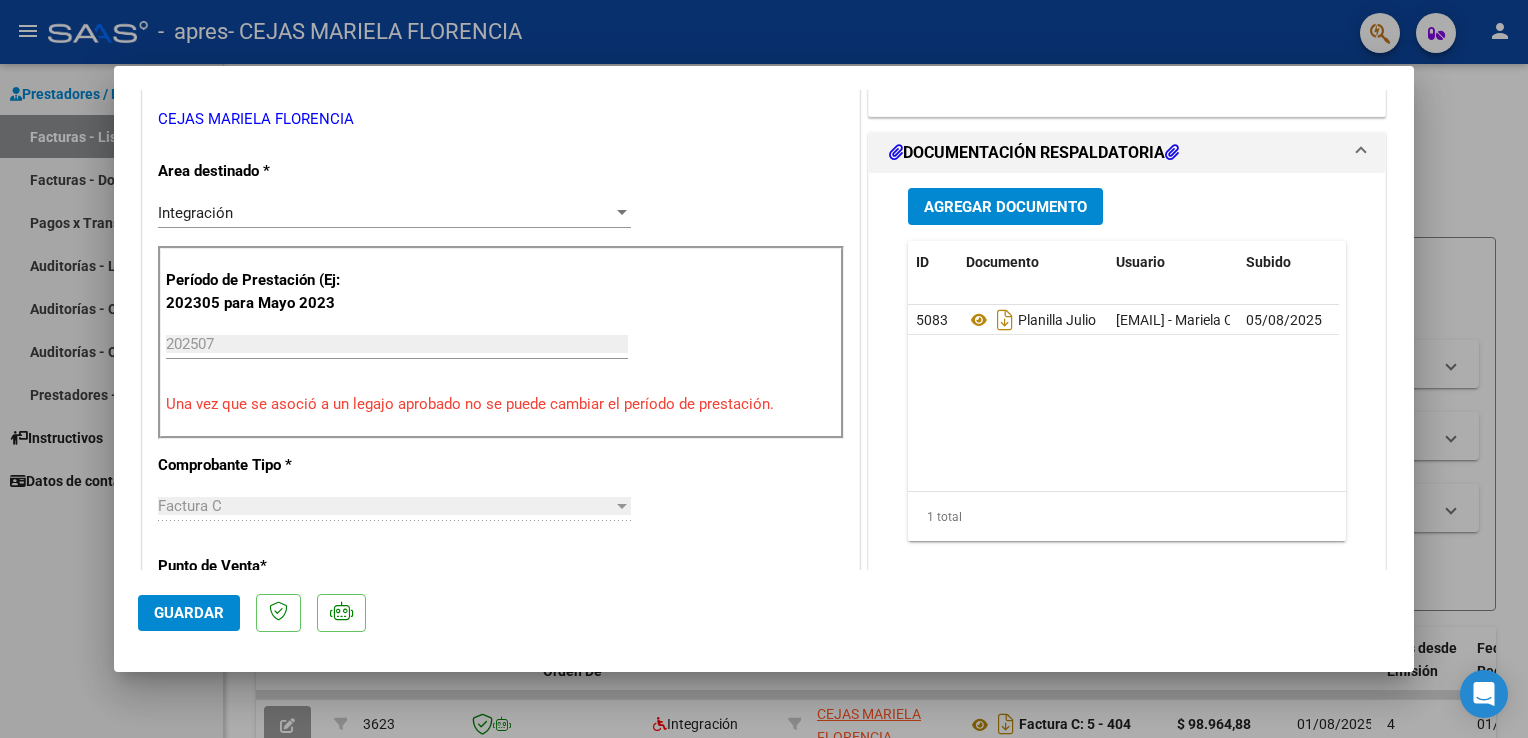 click on "CUIT * [CUIT] Ingresar CUIT ANALISIS PRESTADOR CEJAS MARIELA FLORENCIA ARCA Padrón Area destinado * Integración Seleccionar Area Período de Prestación (Ej: 202305 para Mayo 2023 202507 Ingrese el Período de Prestación como indica el ejemplo Una vez que se asoció a un legajo aprobado no se puede cambiar el período de prestación. Comprobante Tipo * Factura C Seleccionar Tipo Punto de Venta * 5 Ingresar el Nro. Número * 410 Ingresar el Nro. Monto * $ 98.964,88 Ingresar el monto Fecha del Cpbt. * 2025-08-05 Ingresar la fecha CAE / CAEA (no ingrese CAI) 75313146372086 Ingresar el CAE o CAEA (no ingrese CAI) Fecha de Vencimiento 2025-08-11 Ingresar la fecha Ref. Externa Ingresar la ref. N° Liquidación Ingresar el N° Liquidación" at bounding box center [501, 687] 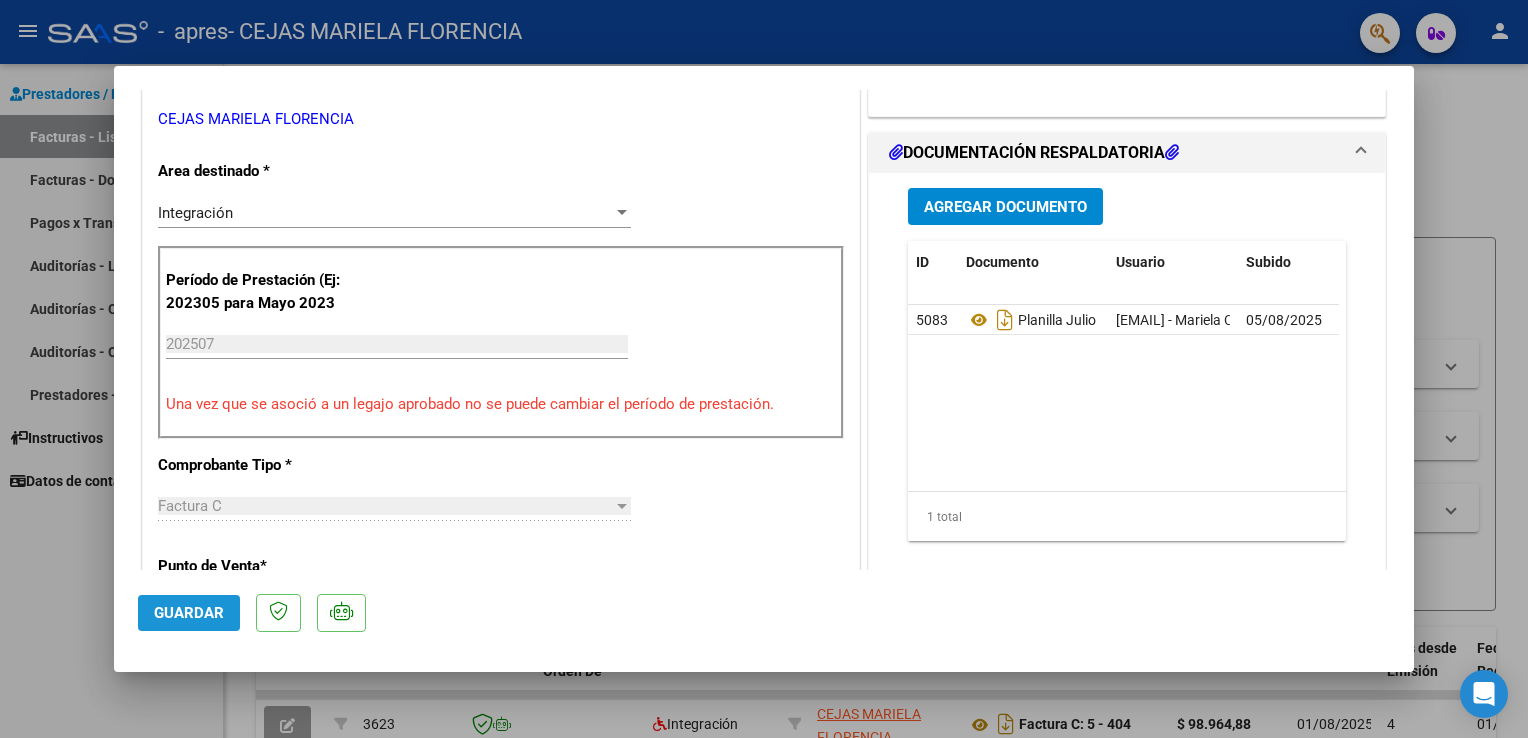 click on "Guardar" 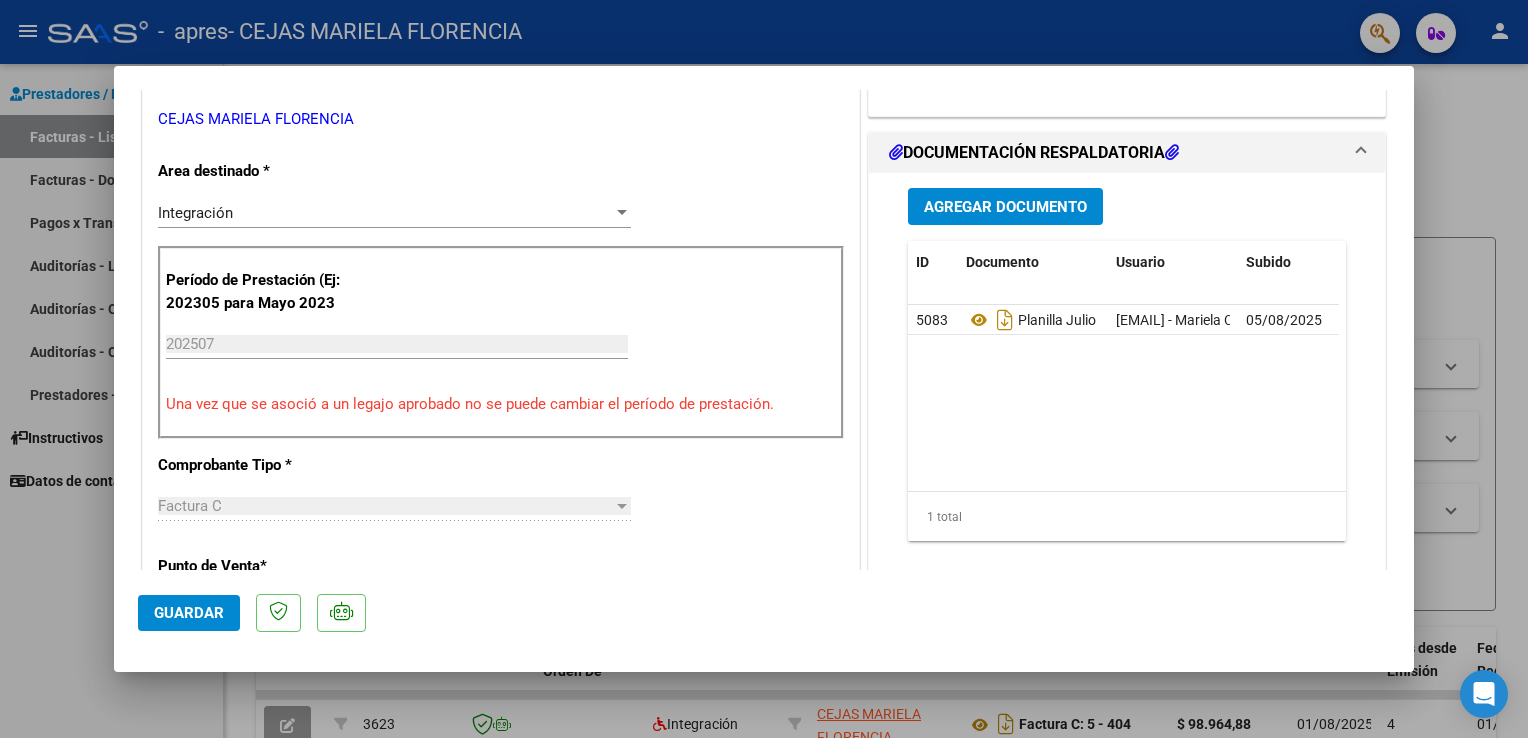 click at bounding box center (764, 369) 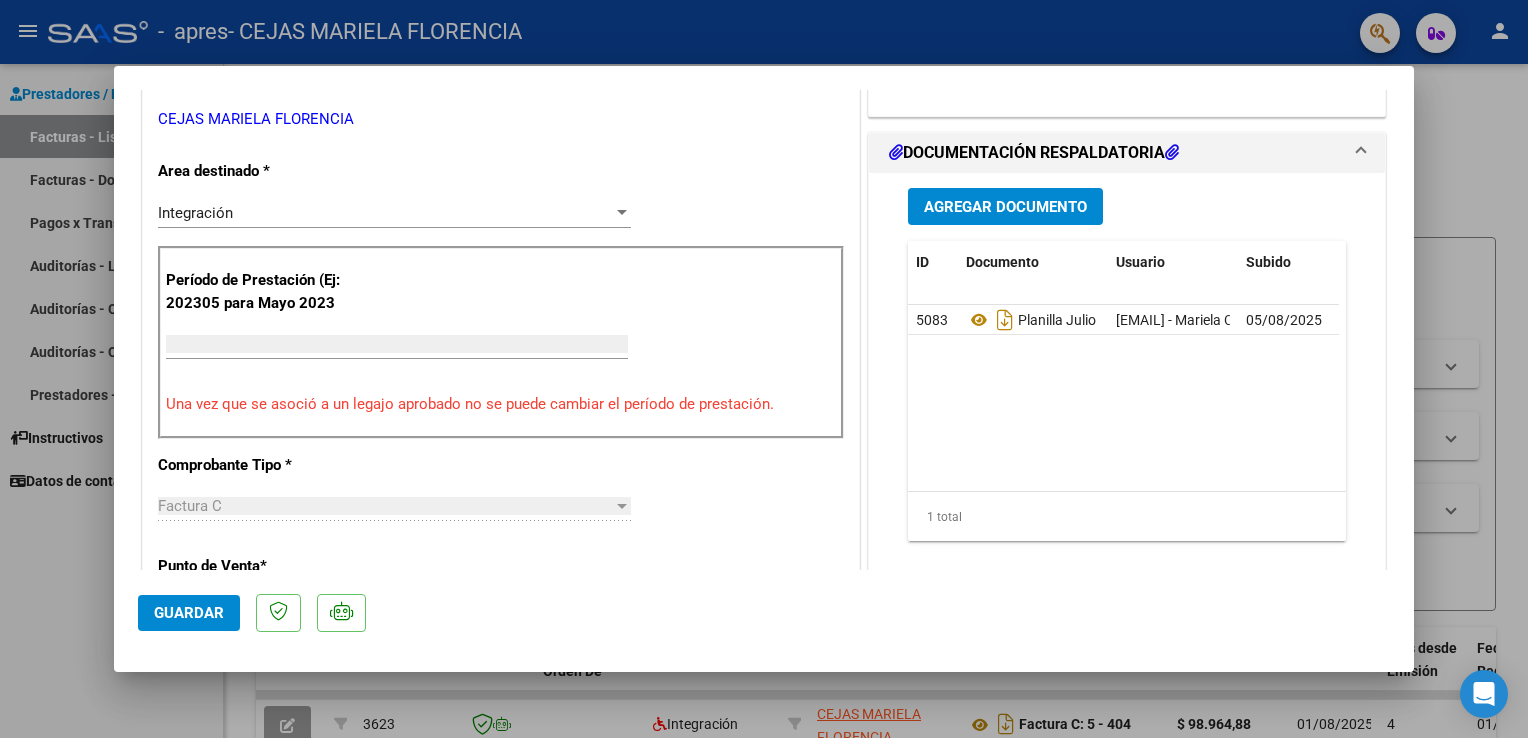 type 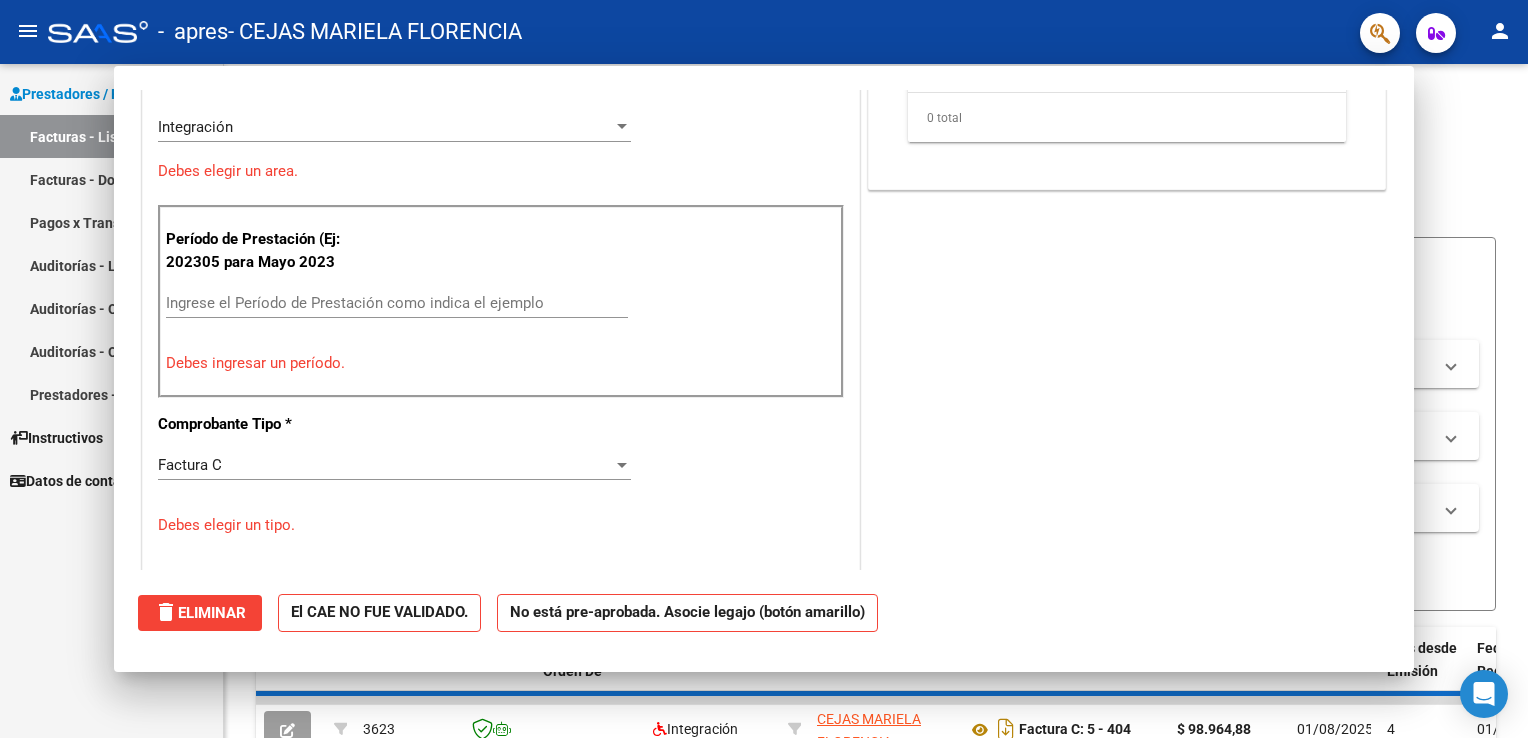 scroll, scrollTop: 353, scrollLeft: 0, axis: vertical 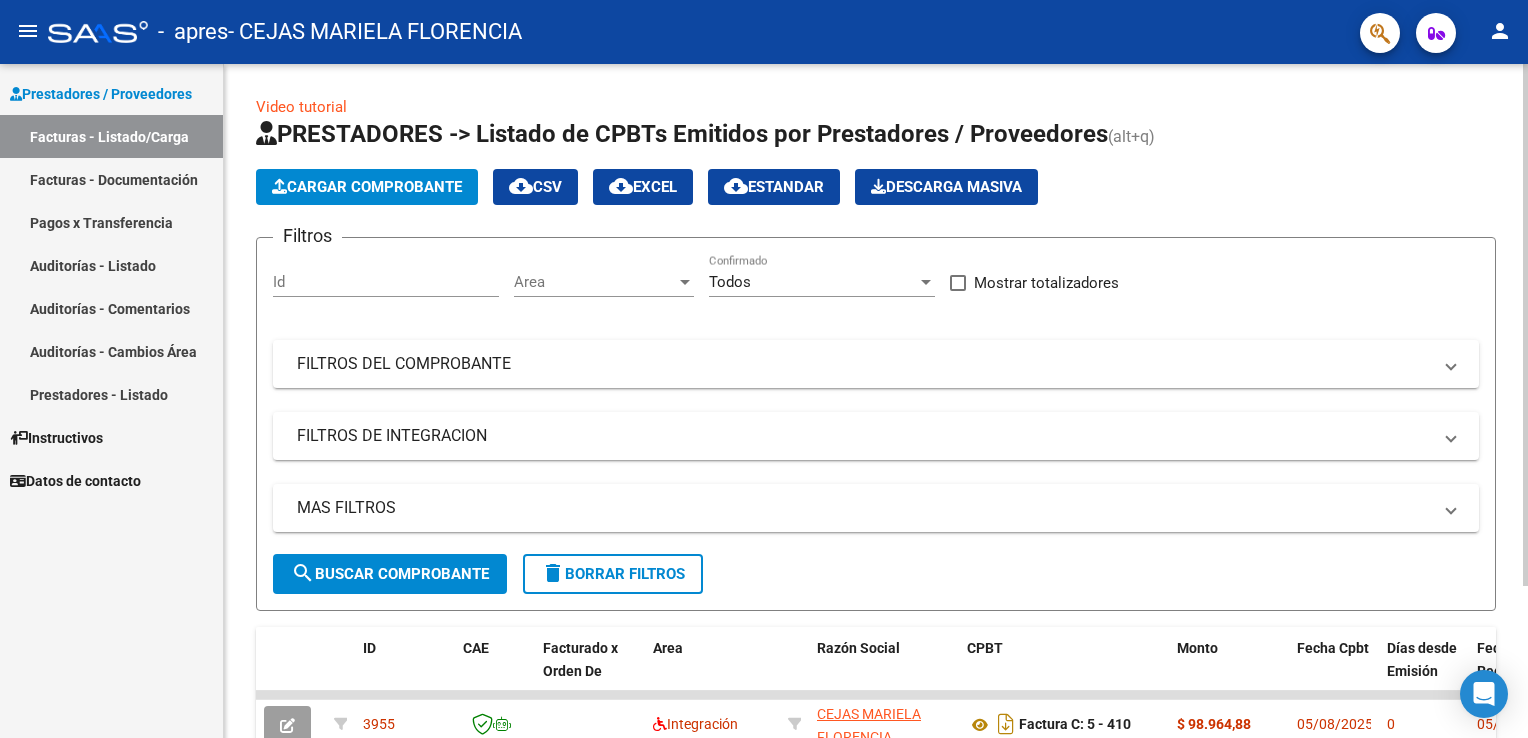 click on "Video tutorial   PRESTADORES -> Listado de CPBTs Emitidos por Prestadores / Proveedores (alt+q)   Cargar Comprobante
cloud_download  CSV  cloud_download  EXCEL  cloud_download  Estandar   Descarga Masiva
Filtros Id Area Area Todos Confirmado   Mostrar totalizadores   FILTROS DEL COMPROBANTE  Comprobante Tipo Comprobante Tipo Start date – End date Fec. Comprobante Desde / Hasta Días Emisión Desde(cant. días) Días Emisión Hasta(cant. días) CUIT / Razón Social Pto. Venta Nro. Comprobante Código SSS CAE Válido CAE Válido Todos Cargado Módulo Hosp. Todos Tiene facturacion Apócrifa Hospital Refes  FILTROS DE INTEGRACION  Período De Prestación Campos del Archivo de Rendición Devuelto x SSS (dr_envio) Todos Rendido x SSS (dr_envio) Tipo de Registro Tipo de Registro Período Presentación Período Presentación Campos del Legajo Asociado (preaprobación) Afiliado Legajo (cuil/nombre) Todos Solo facturas preaprobadas  MAS FILTROS  Todos Con Doc. Respaldatoria Todos Con Trazabilidad Todos – – 0" 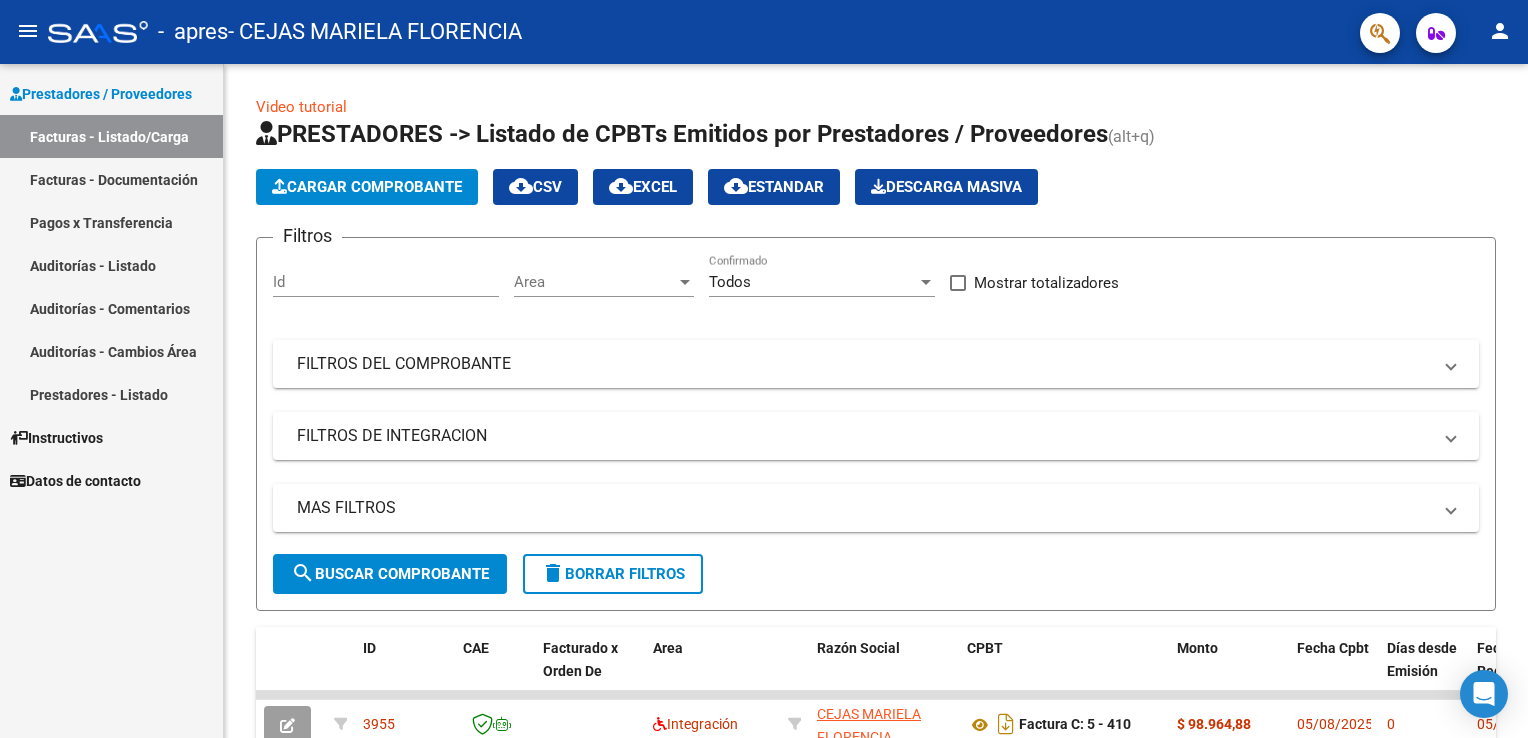 drag, startPoint x: 1520, startPoint y: 631, endPoint x: 1528, endPoint y: 736, distance: 105.30432 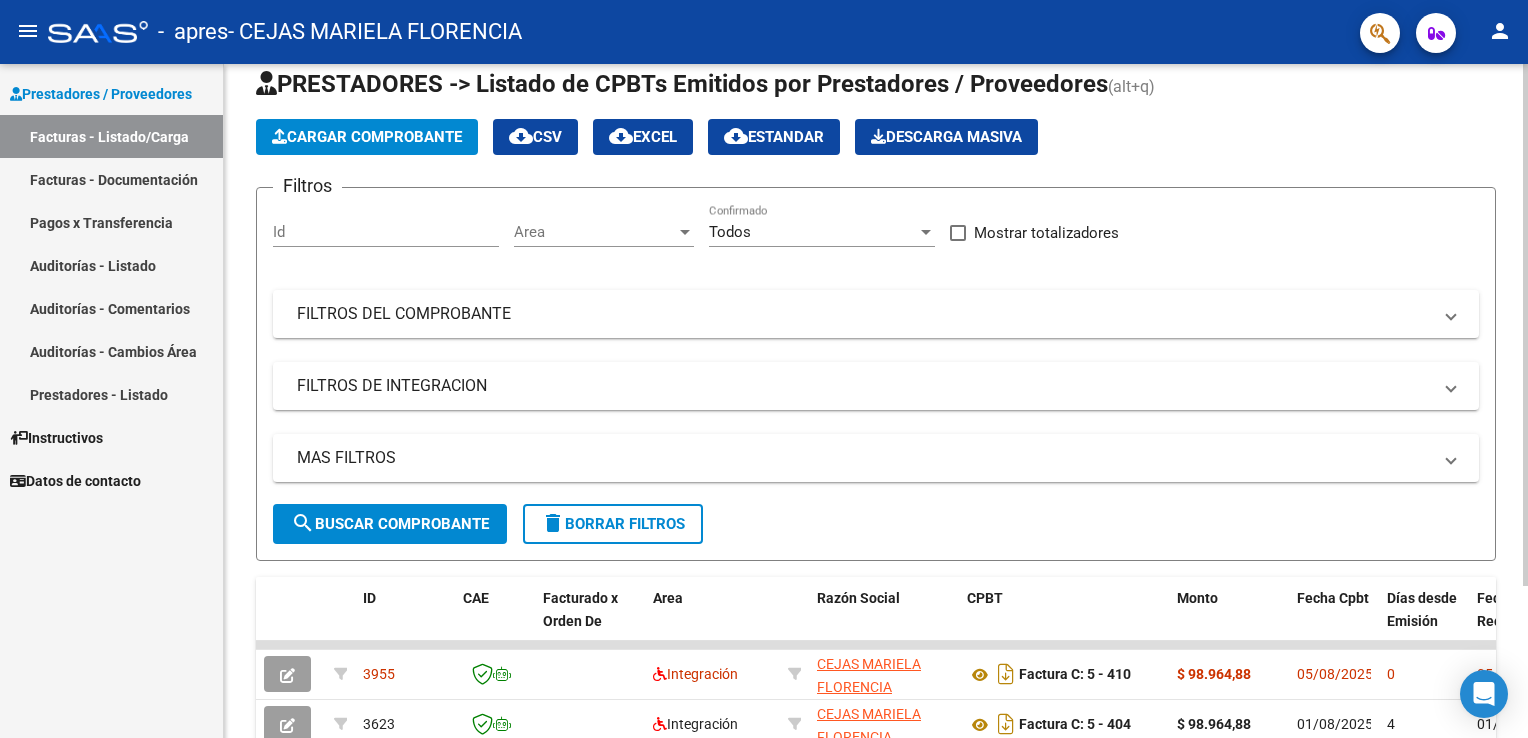 click on "Filtros Id Area Area Todos Confirmado   Mostrar totalizadores   FILTROS DEL COMPROBANTE  Comprobante Tipo Comprobante Tipo Start date – End date Fec. Comprobante Desde / Hasta Días Emisión Desde(cant. días) Días Emisión Hasta(cant. días) CUIT / Razón Social Pto. Venta Nro. Comprobante Código SSS CAE Válido CAE Válido Todos Cargado Módulo Hosp. Todos Tiene facturacion Apócrifa Hospital Refes  FILTROS DE INTEGRACION  Período De Prestación Campos del Archivo de Rendición Devuelto x SSS (dr_envio) Todos Rendido x SSS (dr_envio) Tipo de Registro Tipo de Registro Período Presentación Período Presentación Campos del Legajo Asociado (preaprobación) Afiliado Legajo (cuil/nombre) Todos Solo facturas preaprobadas  MAS FILTROS  Todos Con Doc. Respaldatoria Todos Con Trazabilidad Todos Asociado a Expediente Sur Auditoría Auditoría Auditoría Id Start date – End date Auditoría Confirmada Desde / Hasta Start date – End date Fec. Rec. Desde / Hasta Start date – End date Start date – End date" 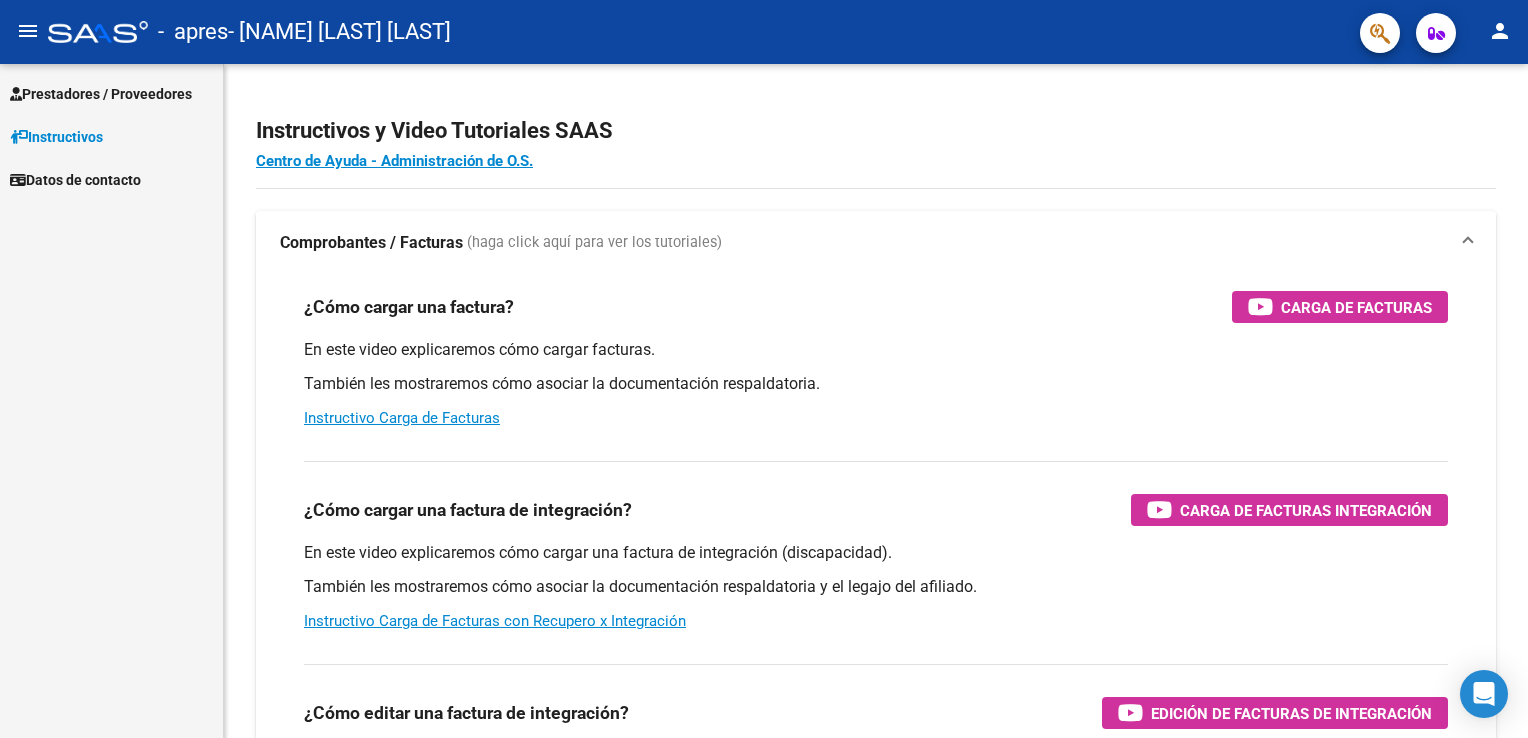 scroll, scrollTop: 0, scrollLeft: 0, axis: both 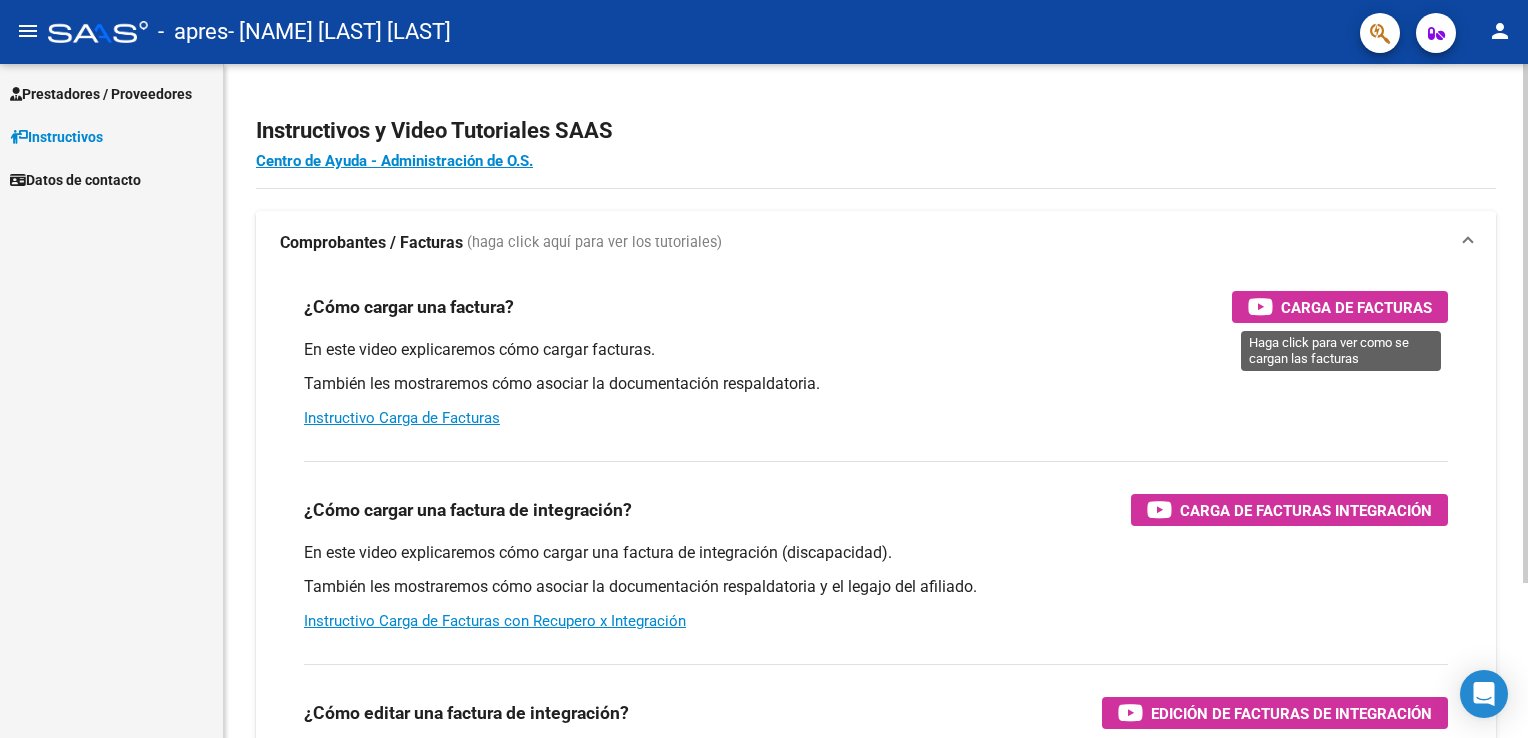 click on "Carga de Facturas" at bounding box center [1356, 307] 